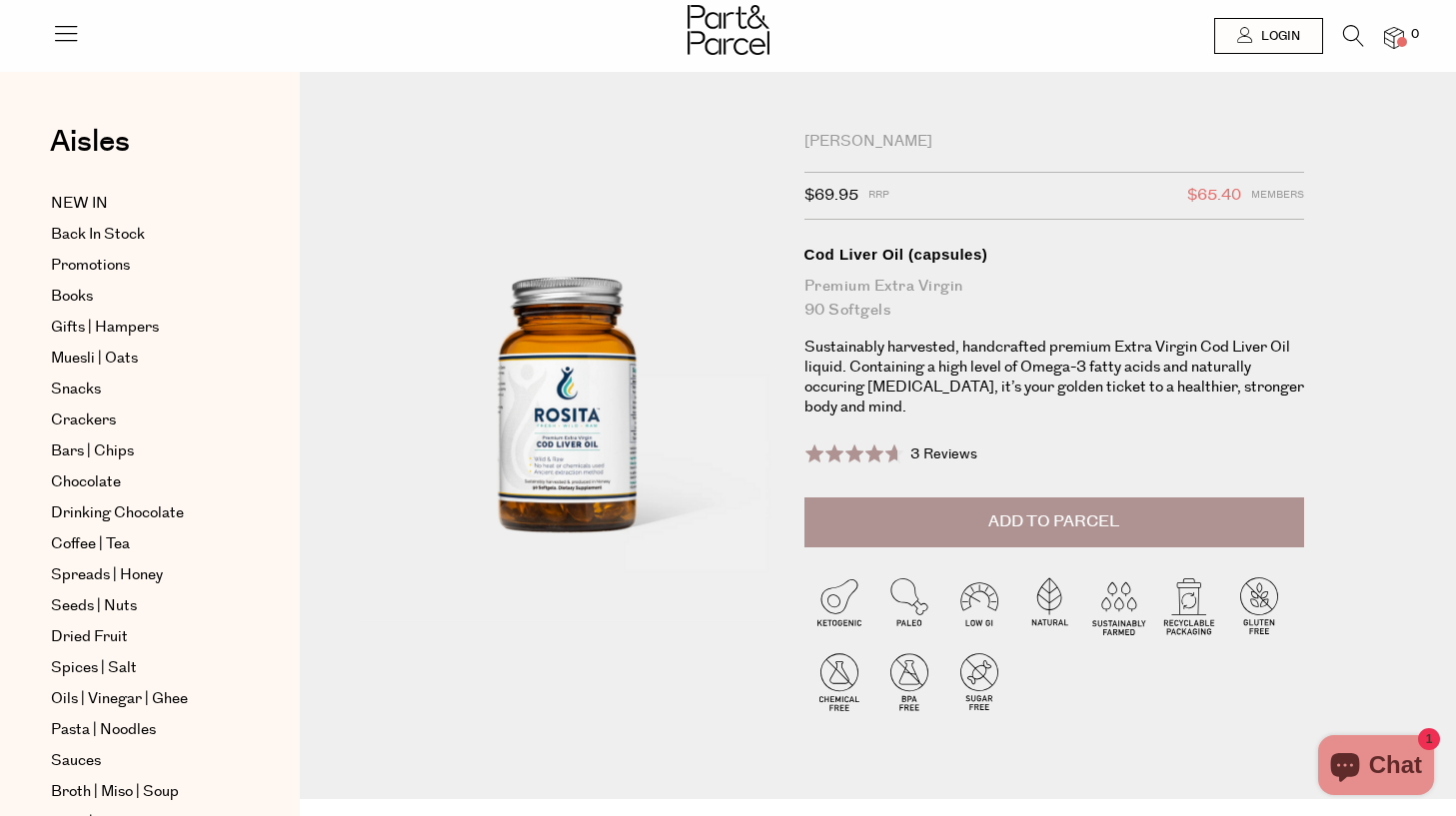 scroll, scrollTop: 0, scrollLeft: 0, axis: both 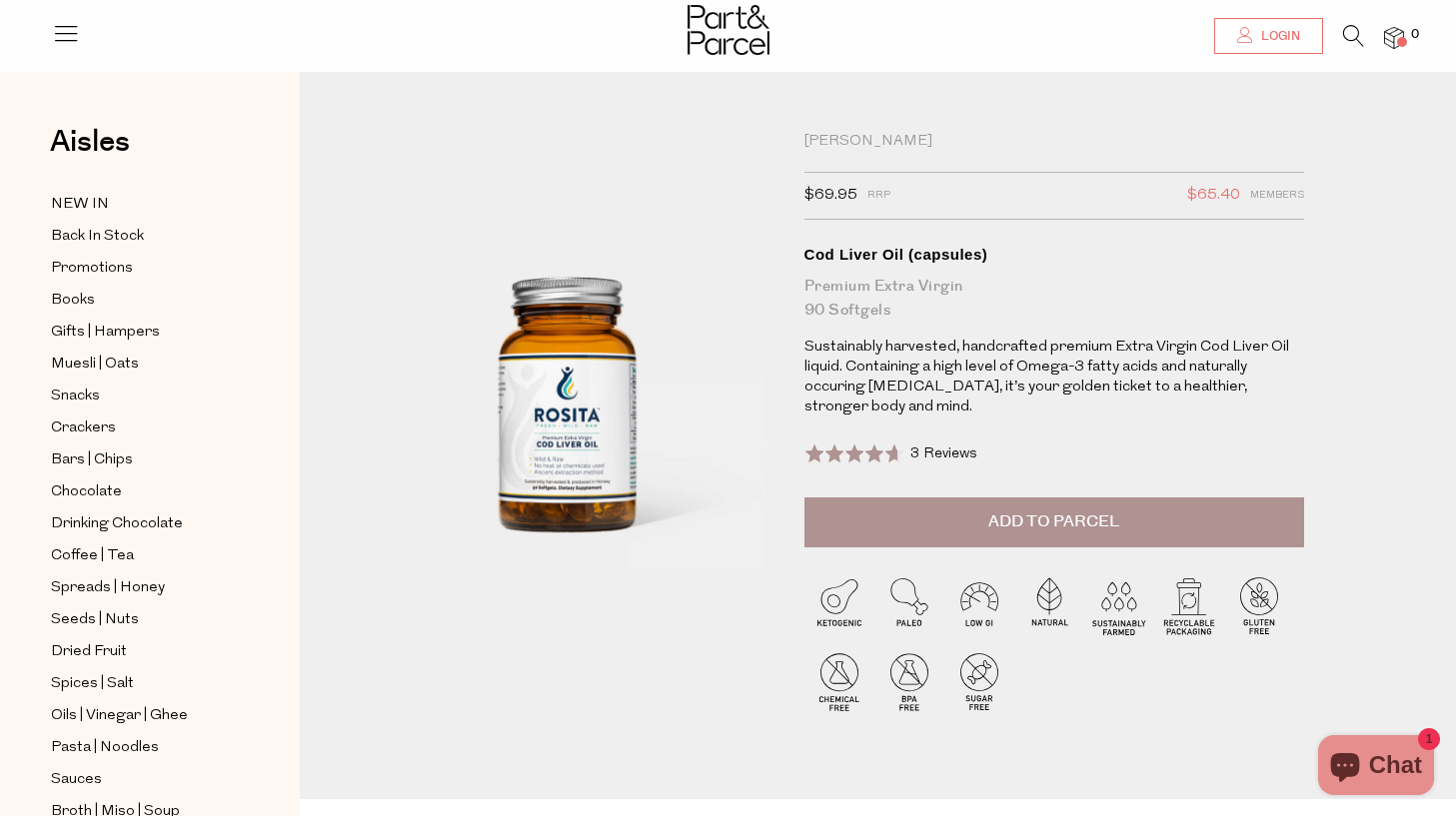 type on "[PERSON_NAME][EMAIL_ADDRESS][DOMAIN_NAME]" 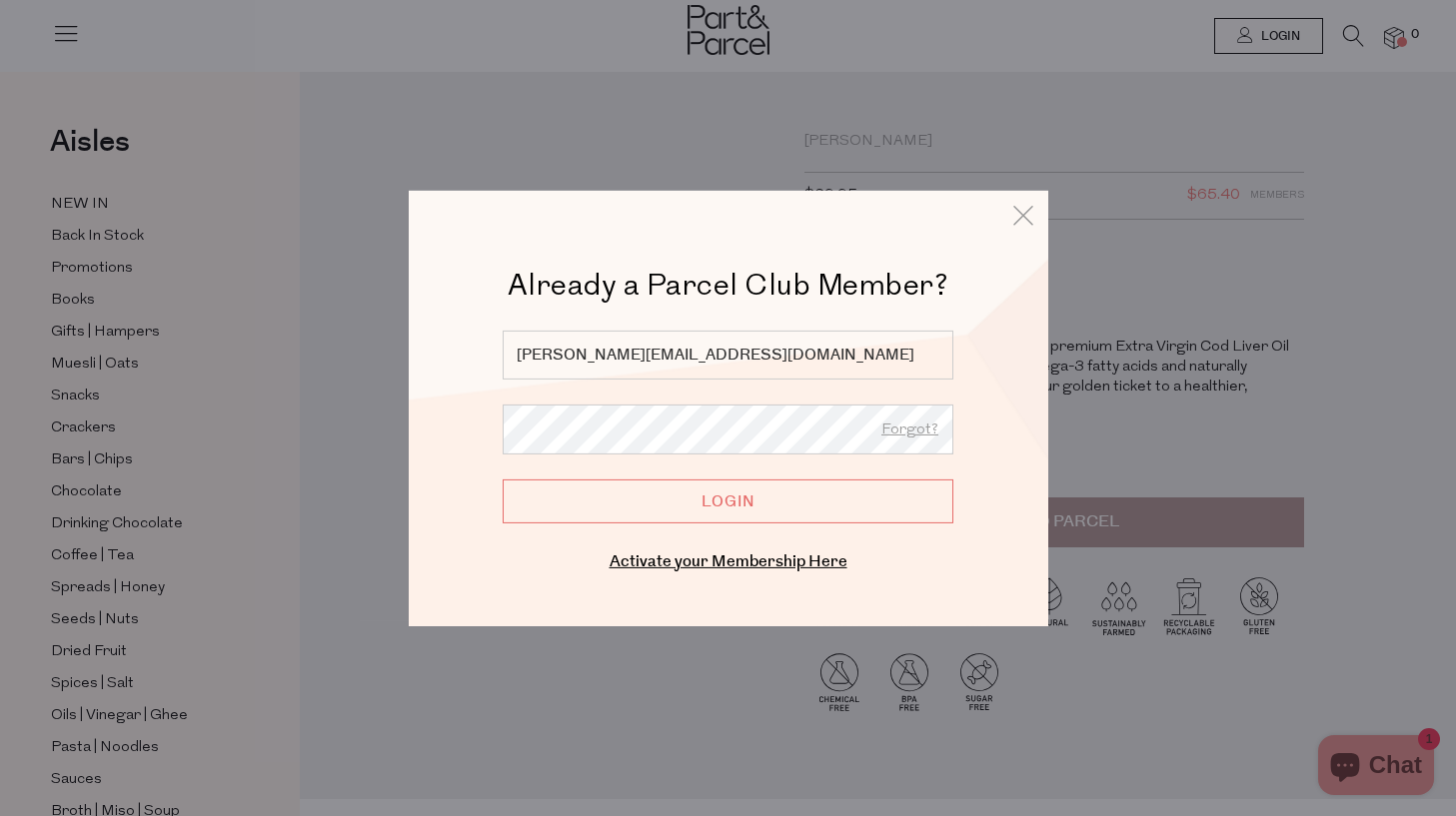 click on "Login" at bounding box center [728, 500] 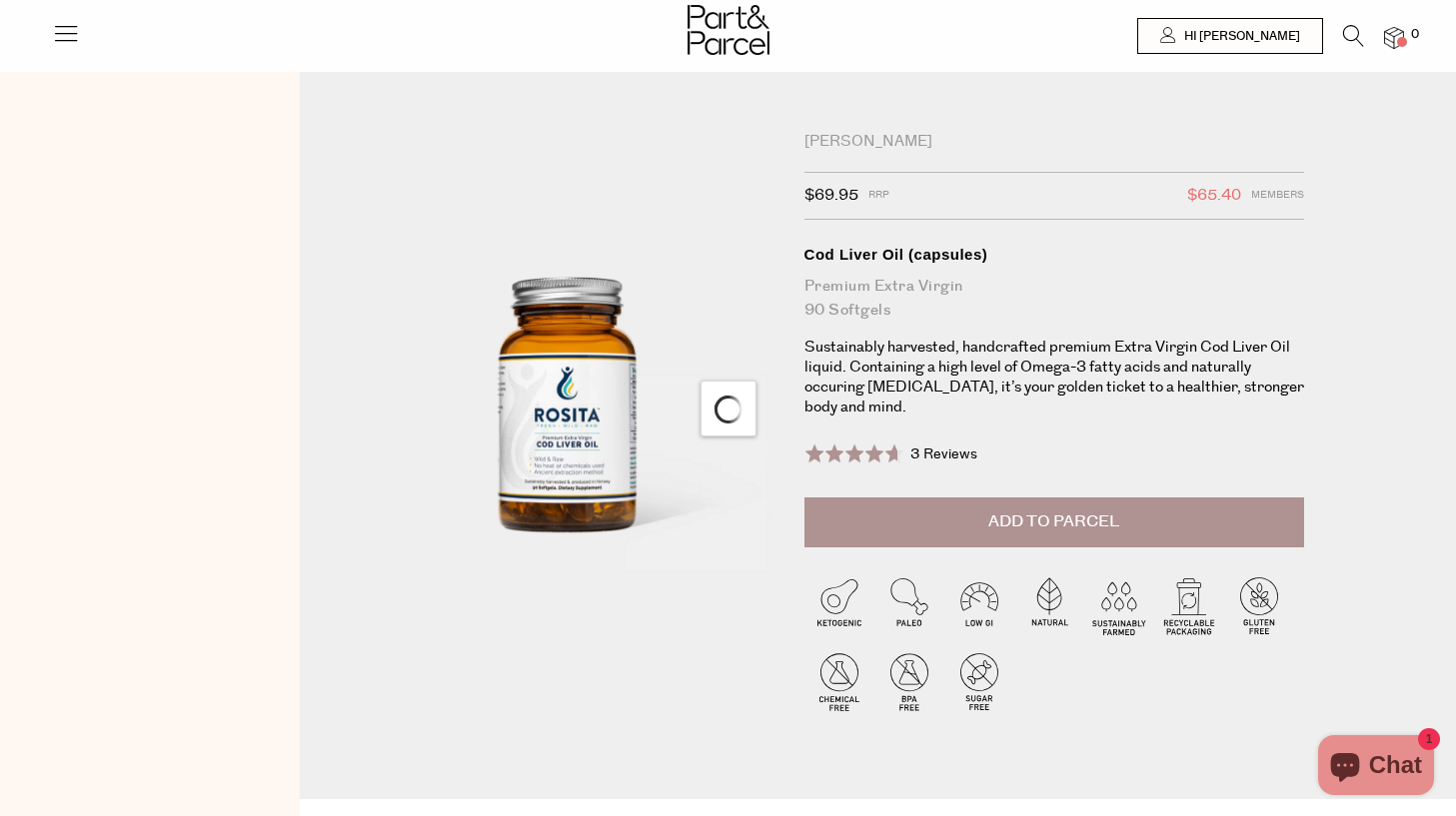 scroll, scrollTop: 0, scrollLeft: 0, axis: both 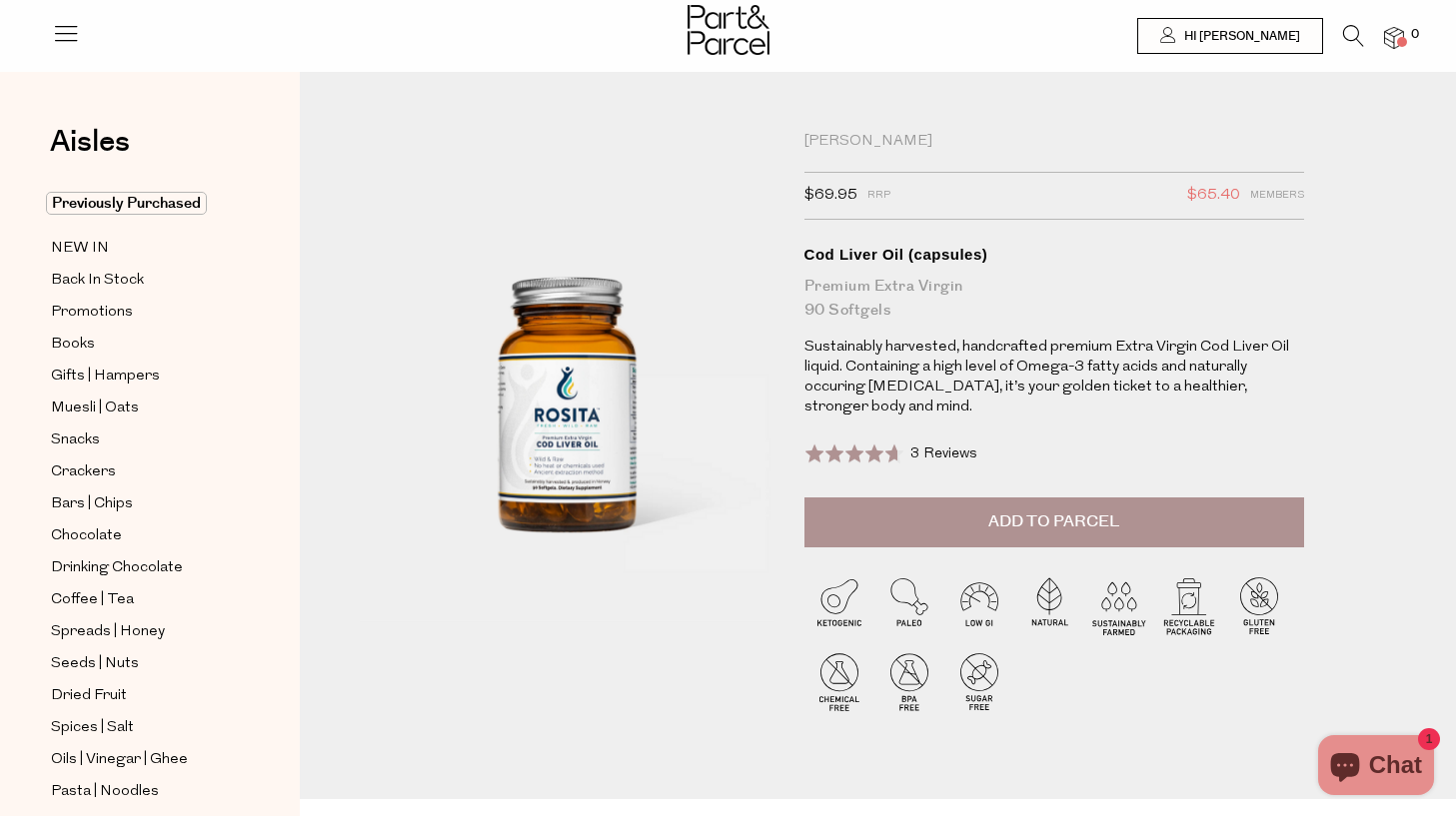 click on "Add to Parcel" at bounding box center [1054, 522] 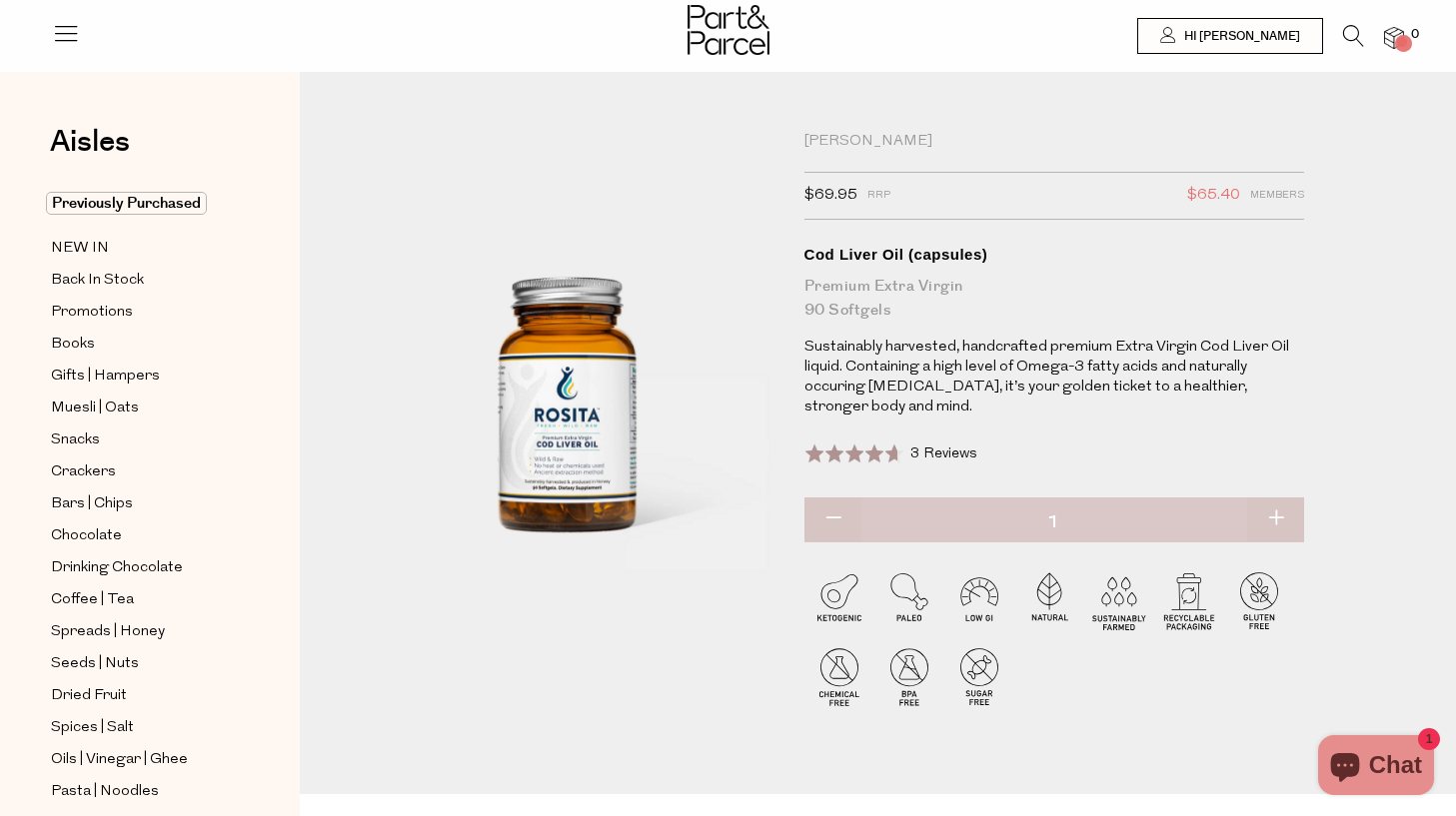 scroll, scrollTop: 2, scrollLeft: 0, axis: vertical 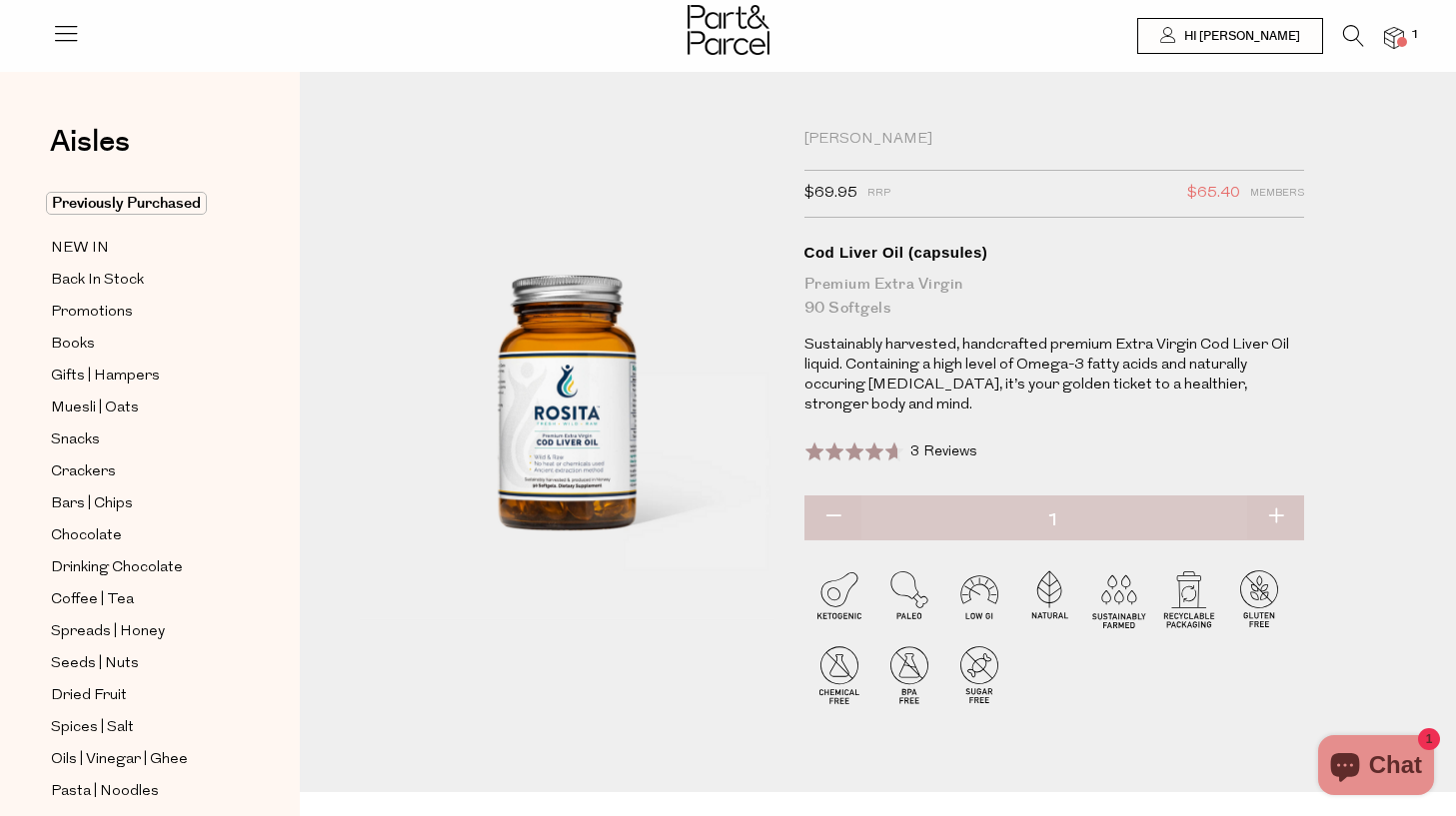 click at bounding box center (1275, 517) 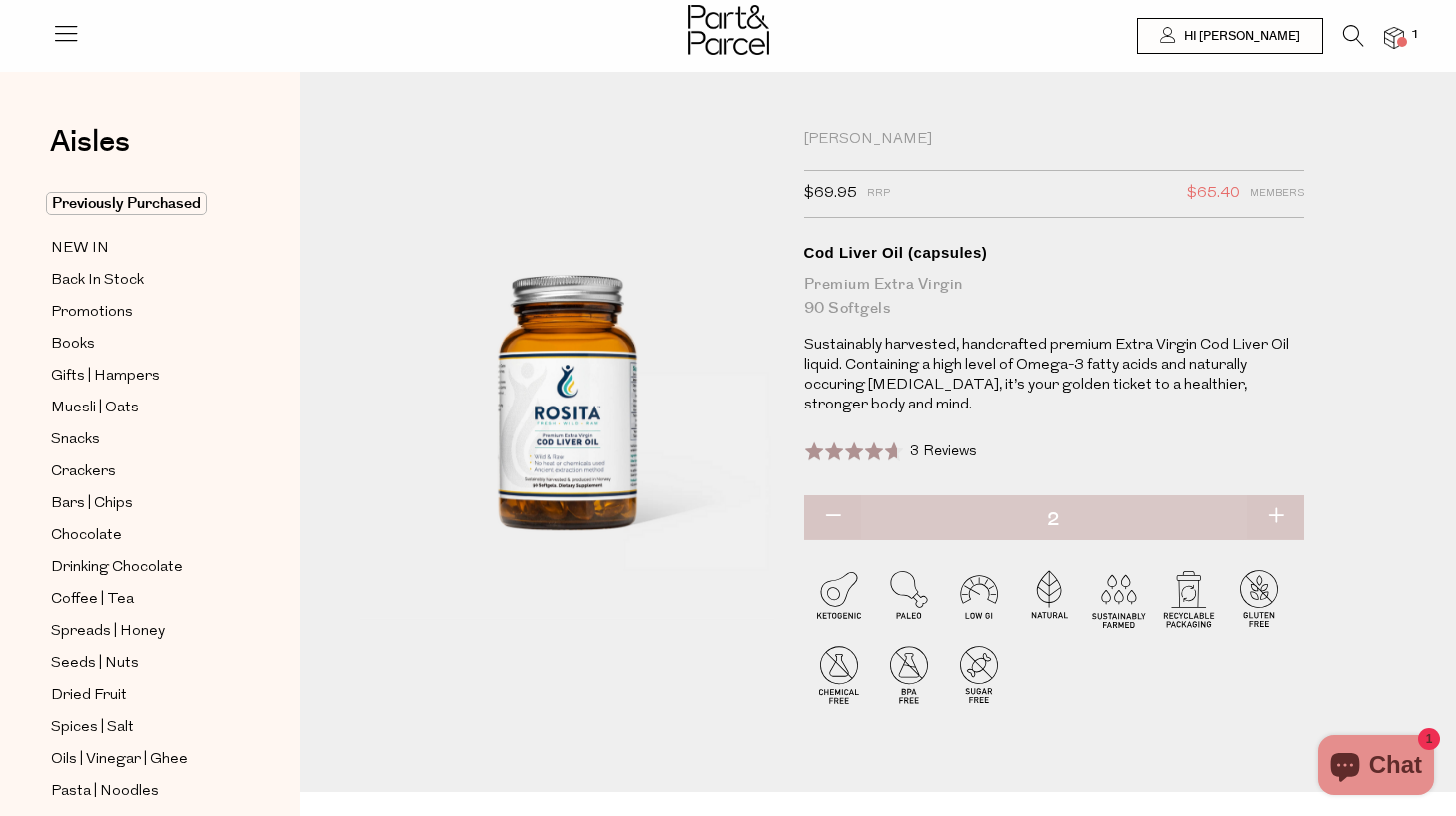 type on "2" 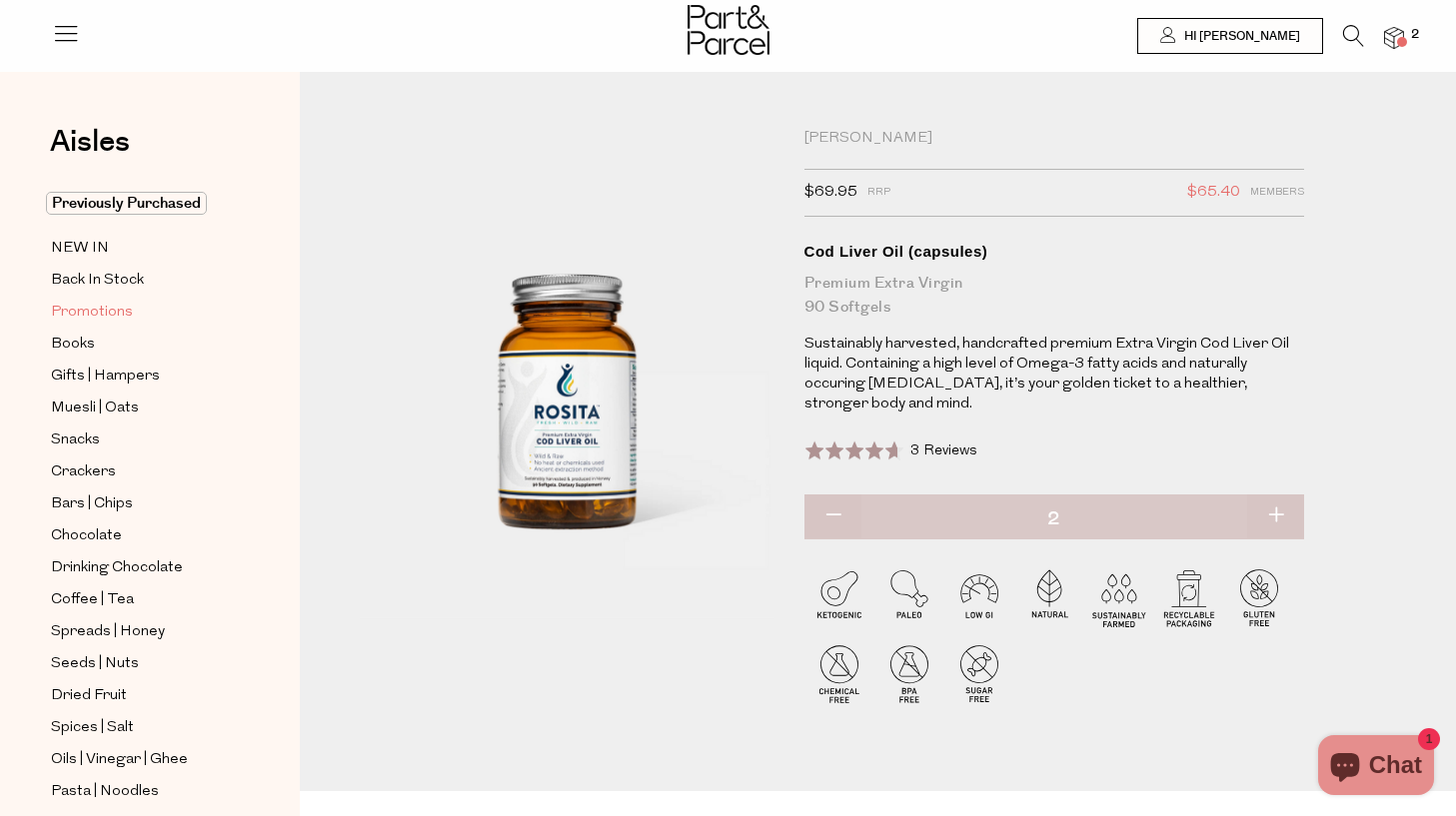 scroll, scrollTop: 0, scrollLeft: 0, axis: both 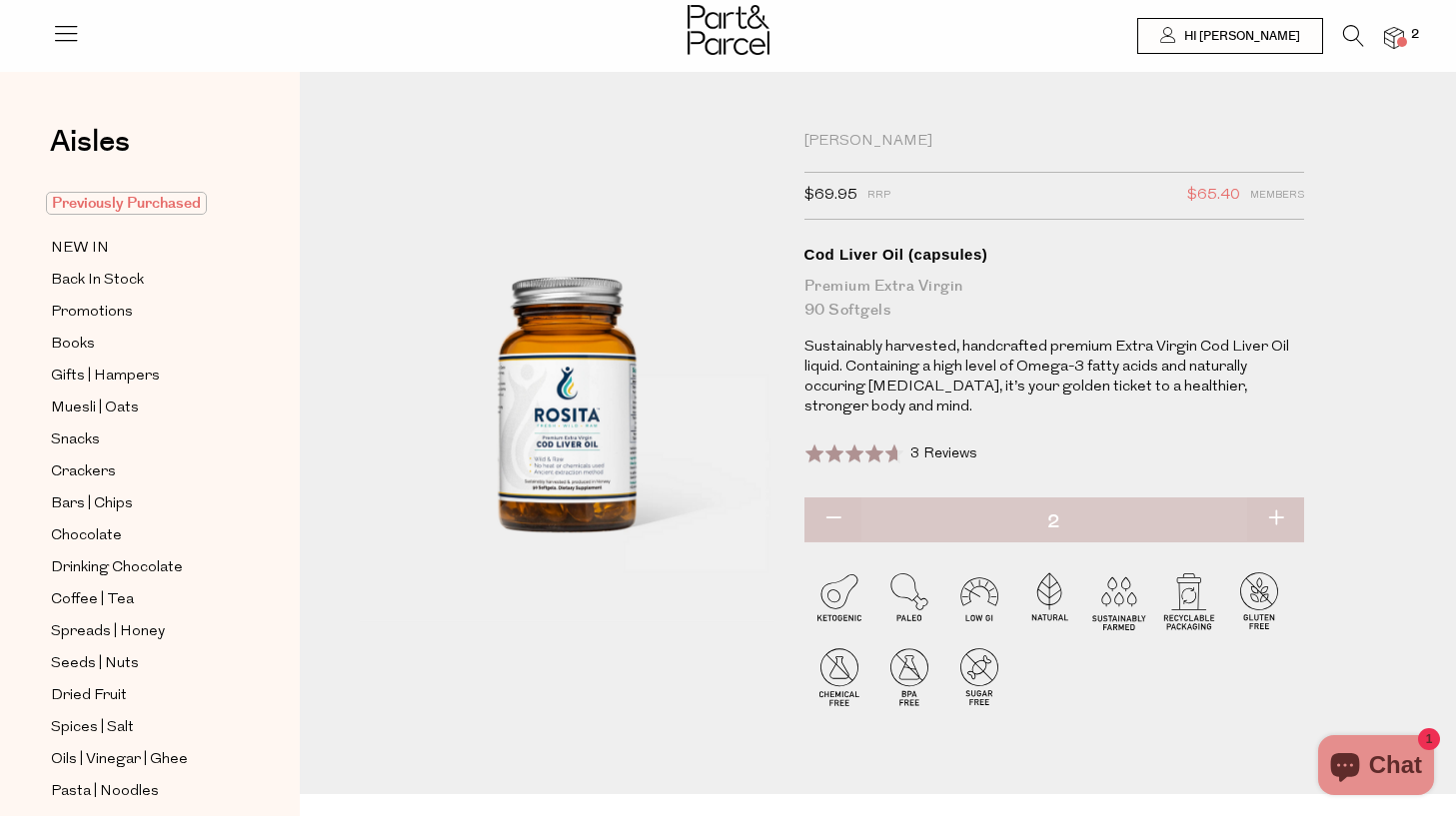 click on "Previously Purchased" at bounding box center [126, 203] 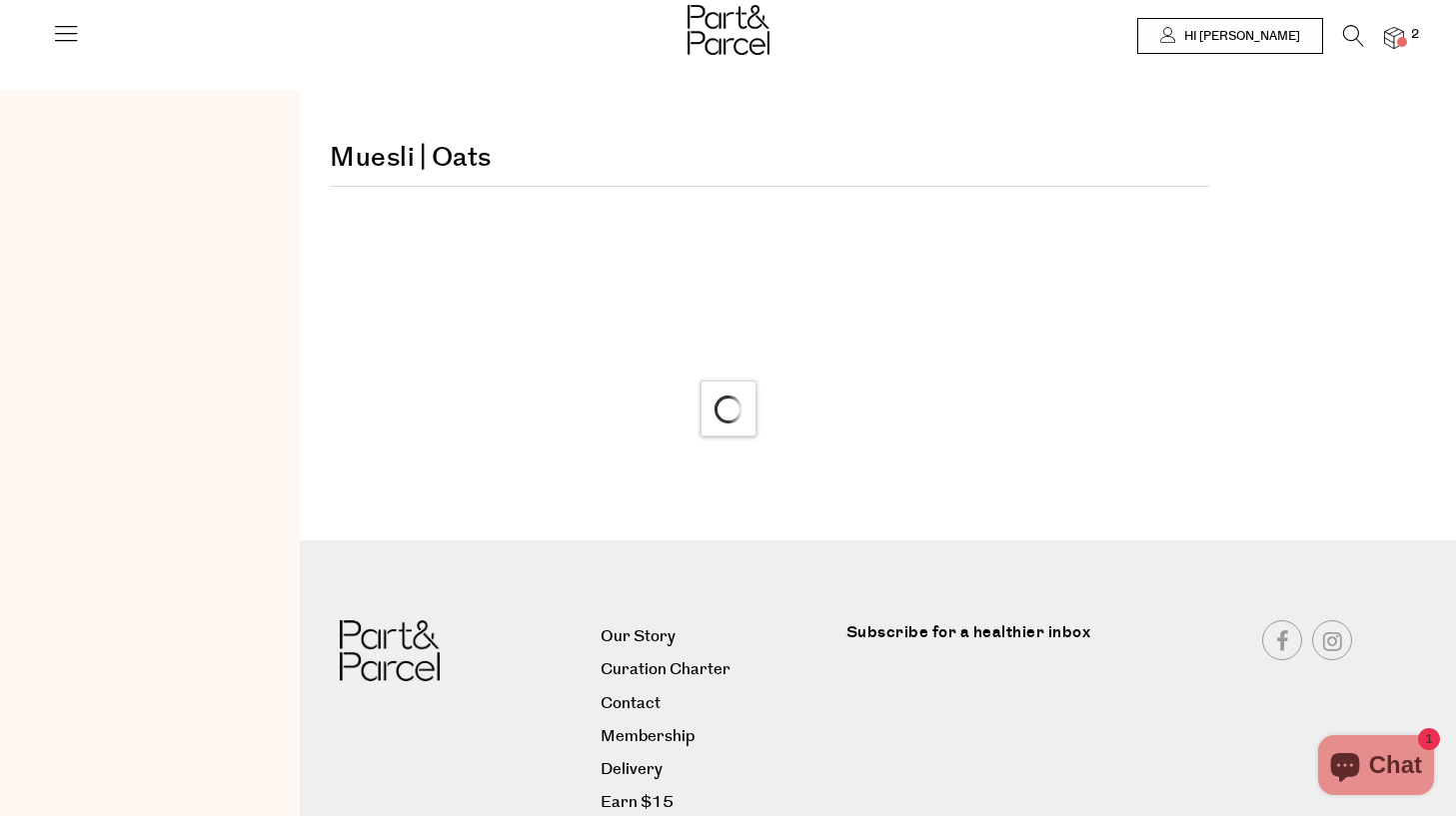 scroll, scrollTop: 0, scrollLeft: 0, axis: both 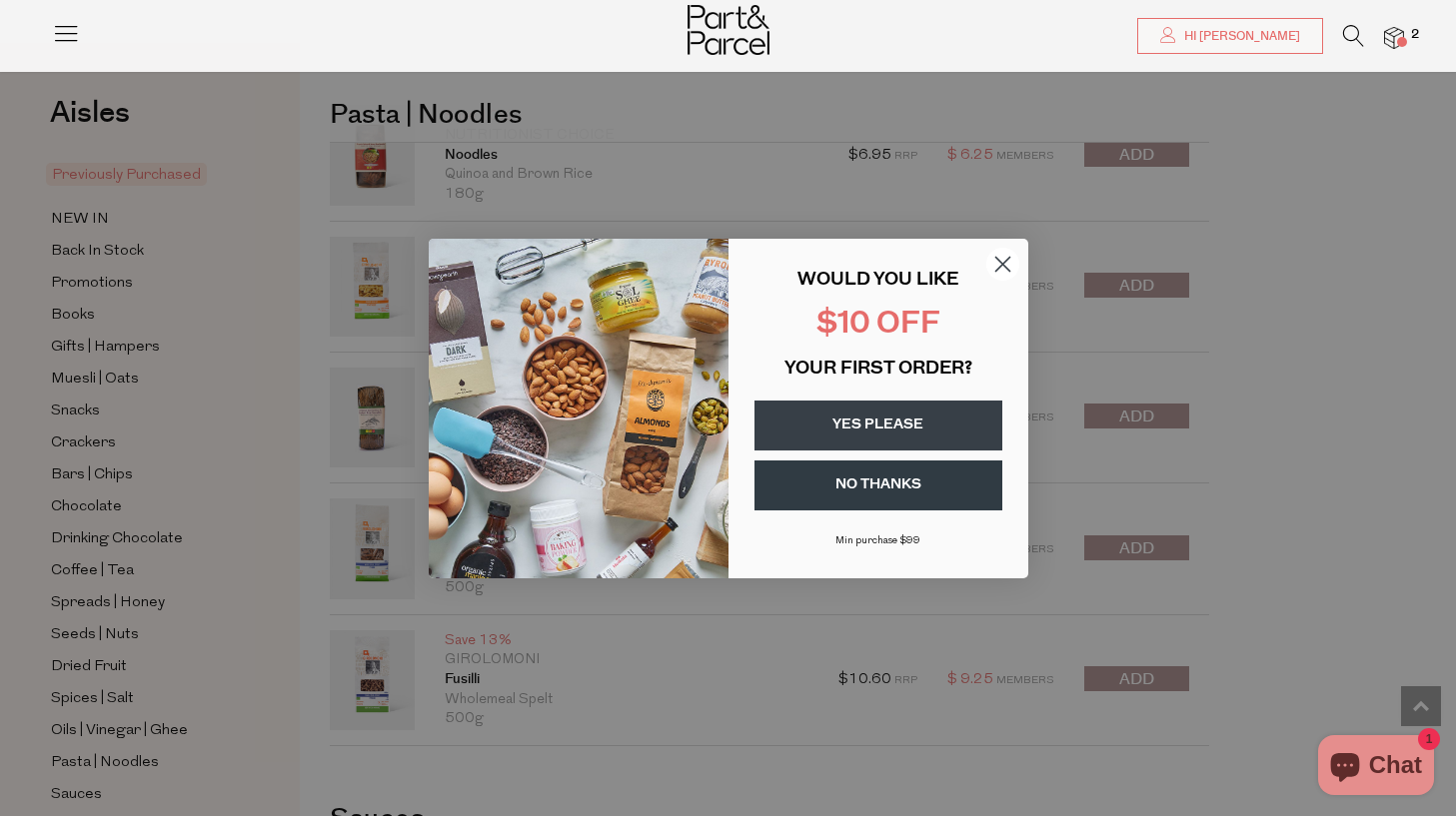 click 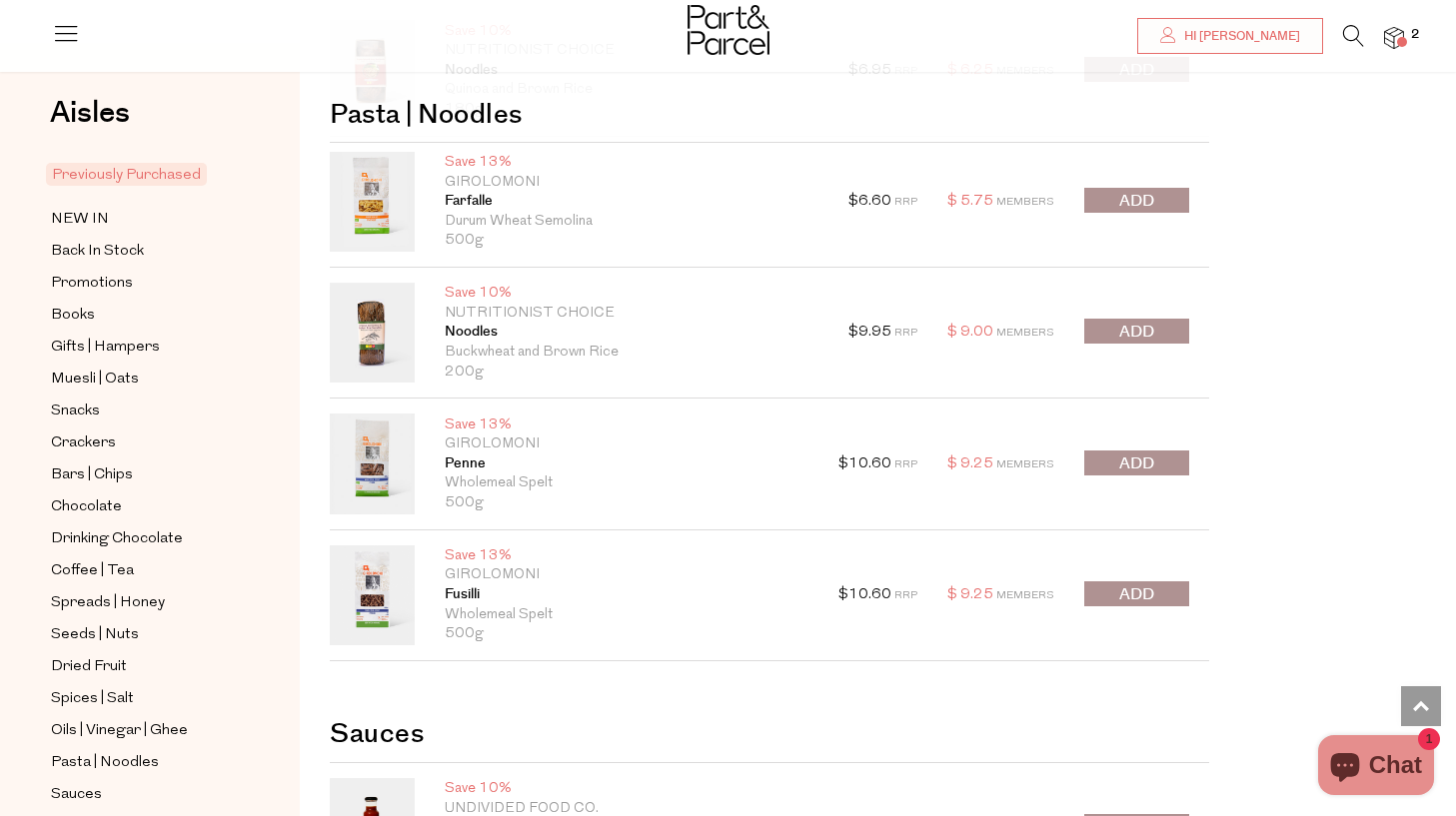 scroll, scrollTop: 2955, scrollLeft: 0, axis: vertical 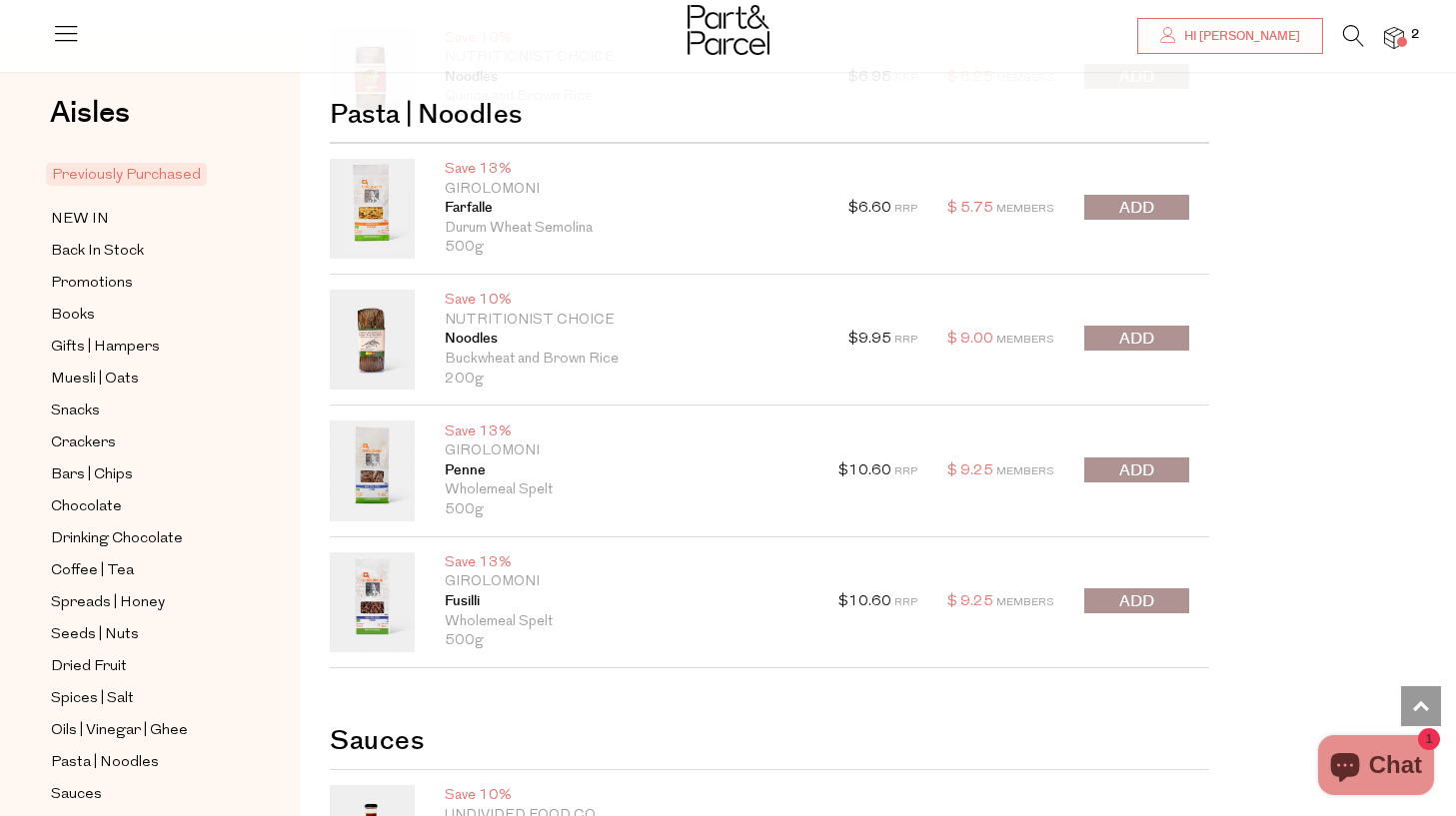click at bounding box center [1136, 208] 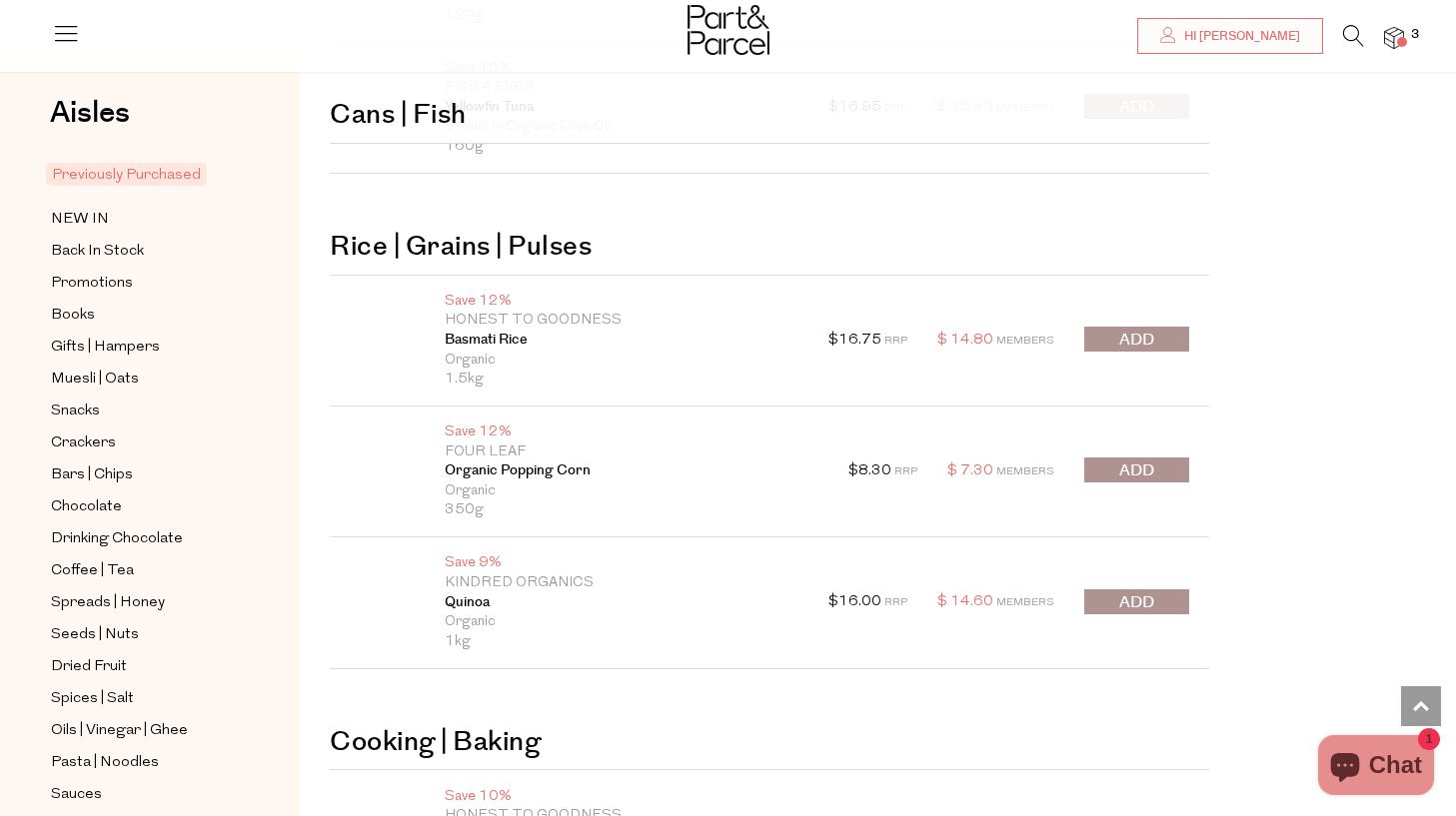 scroll, scrollTop: 5889, scrollLeft: 0, axis: vertical 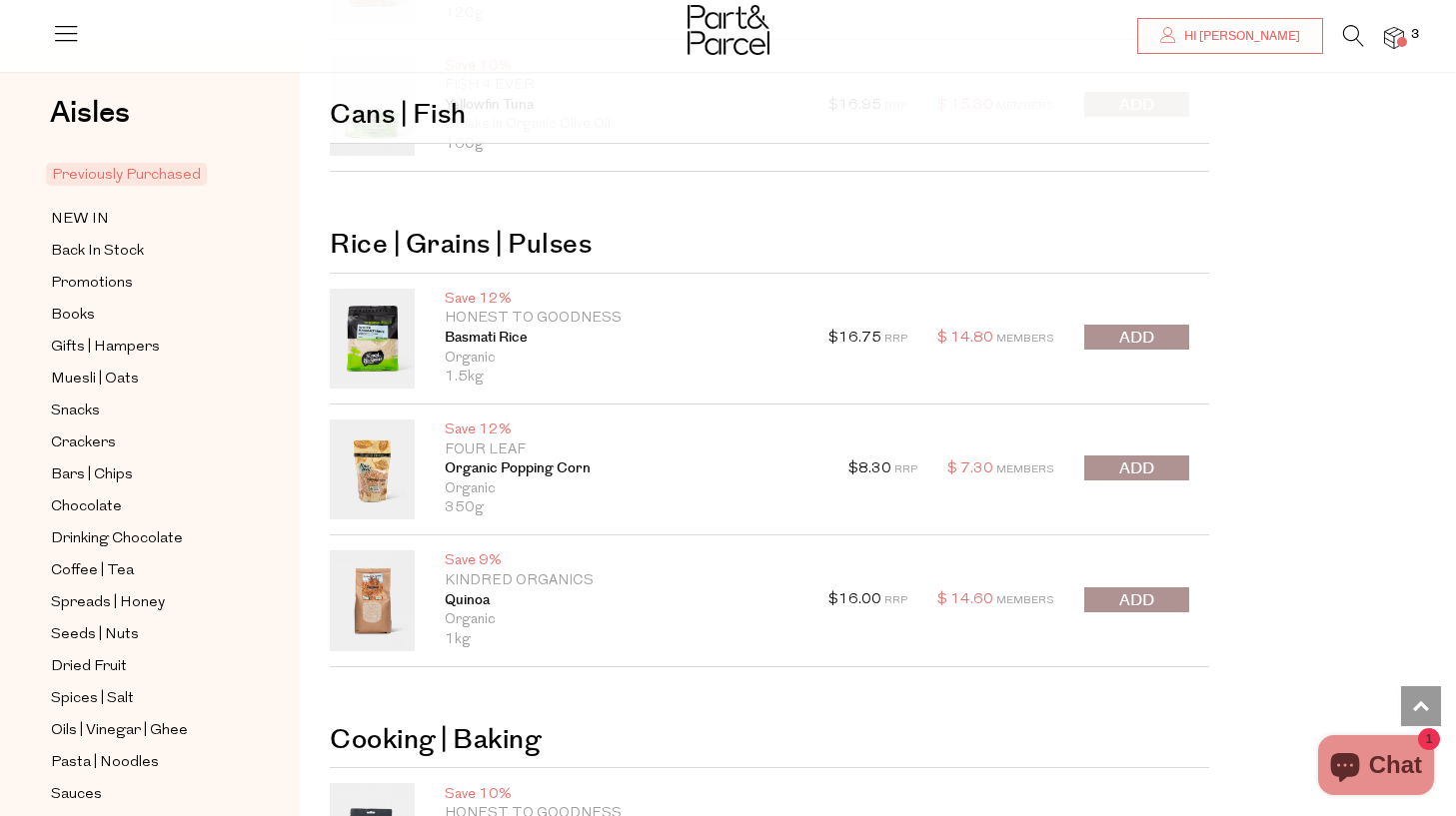 click at bounding box center [1136, 467] 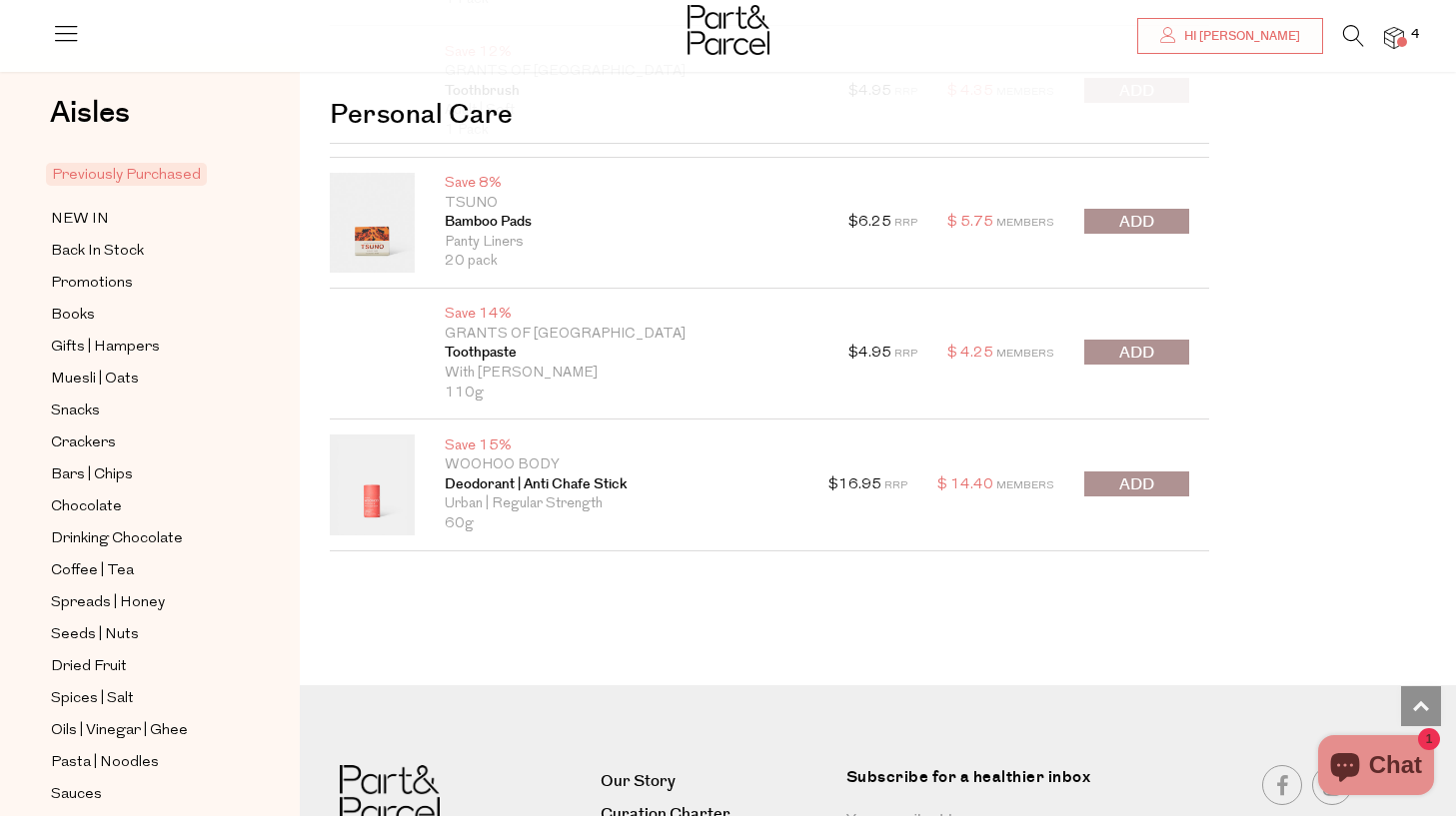 scroll, scrollTop: 7913, scrollLeft: 0, axis: vertical 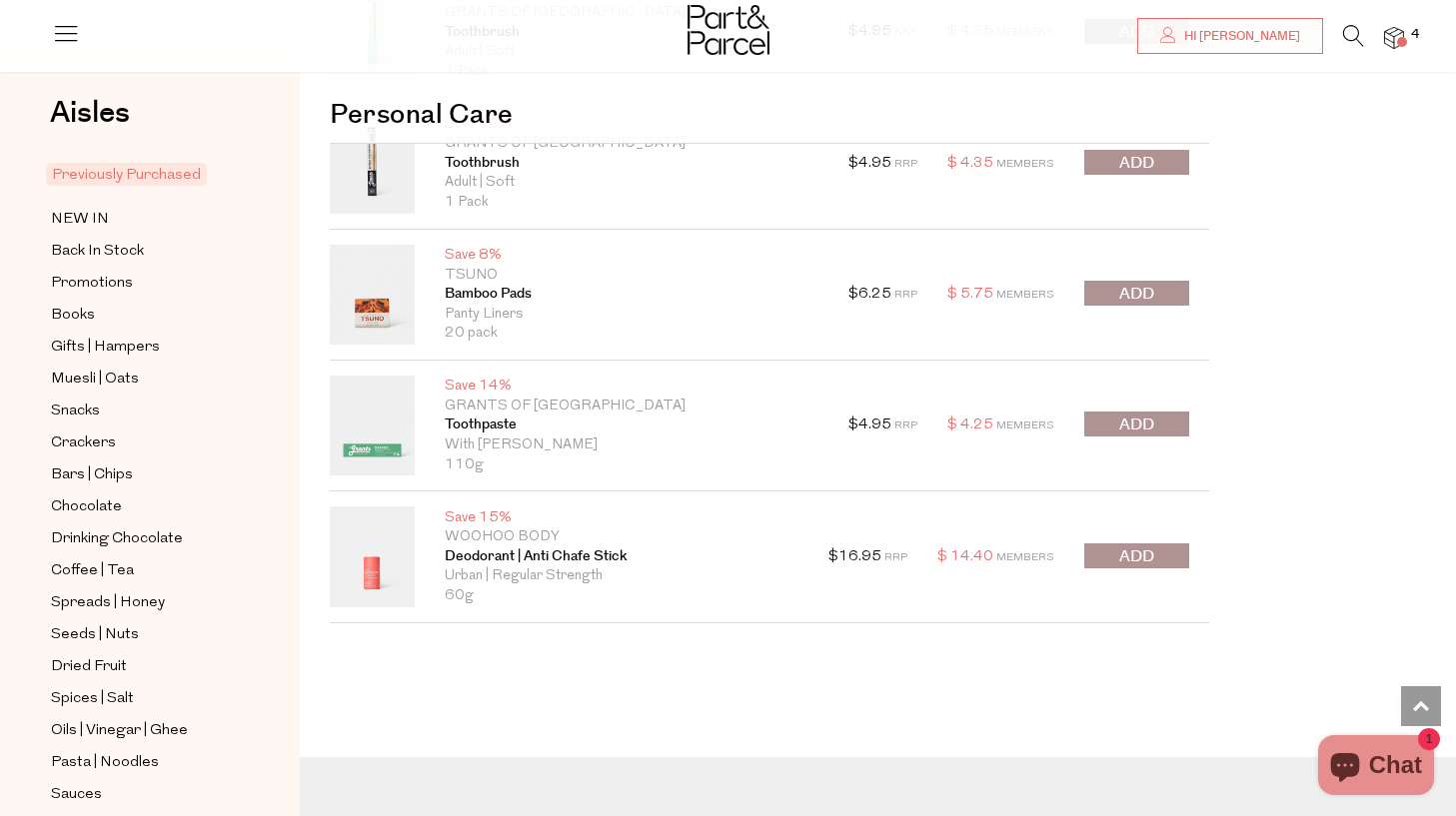click at bounding box center [728, 32] 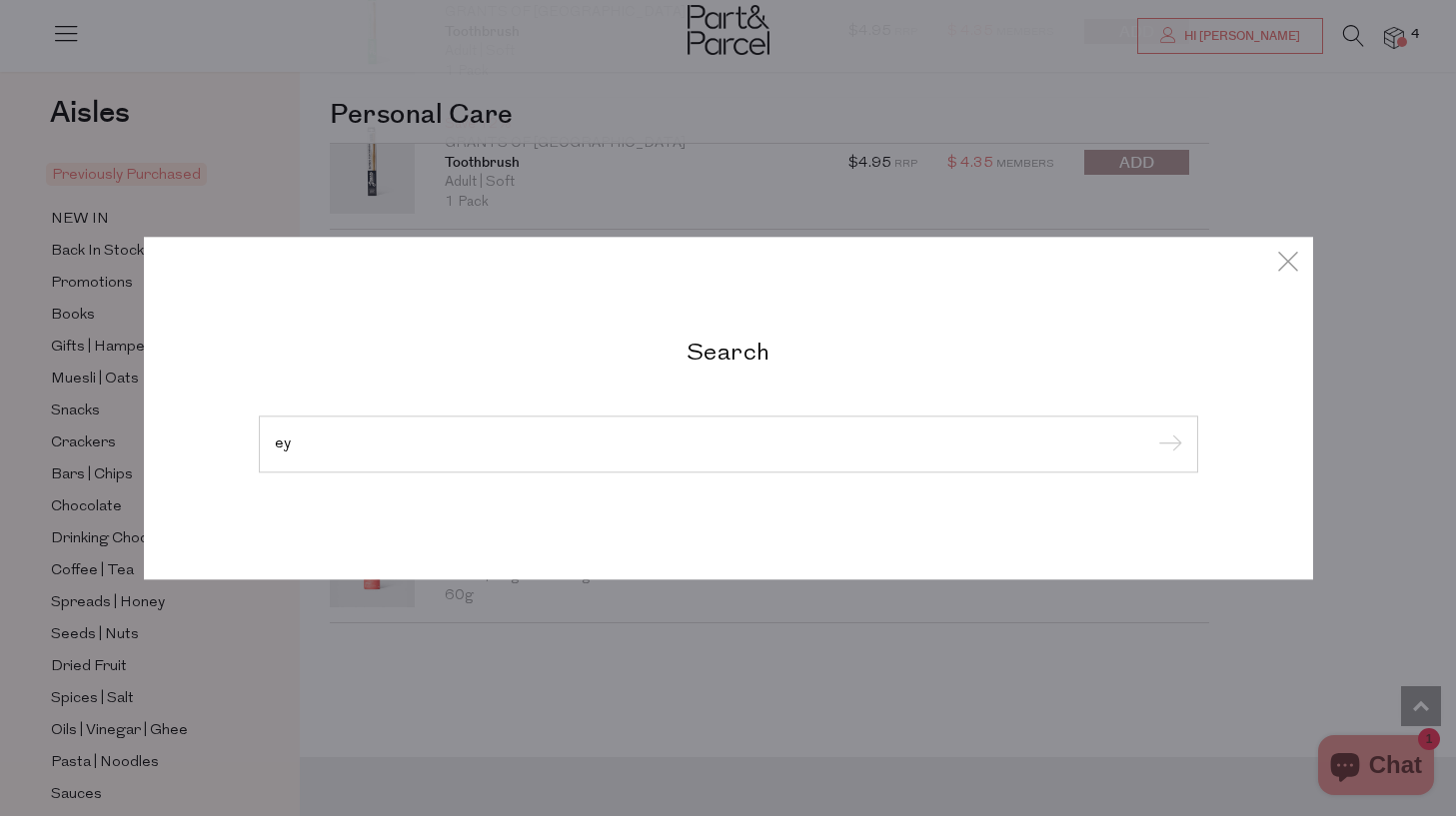 type on "e" 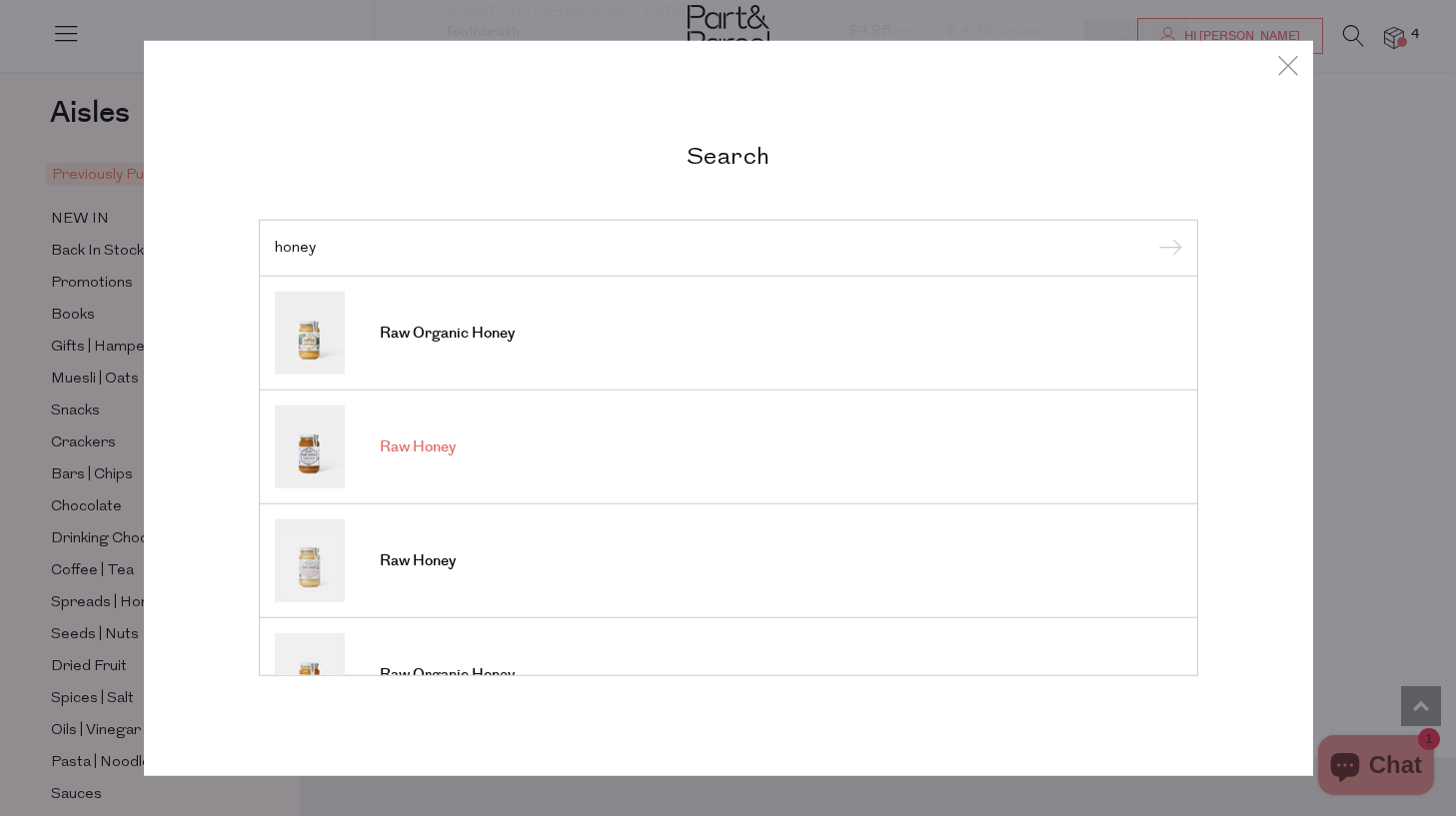 type on "honey" 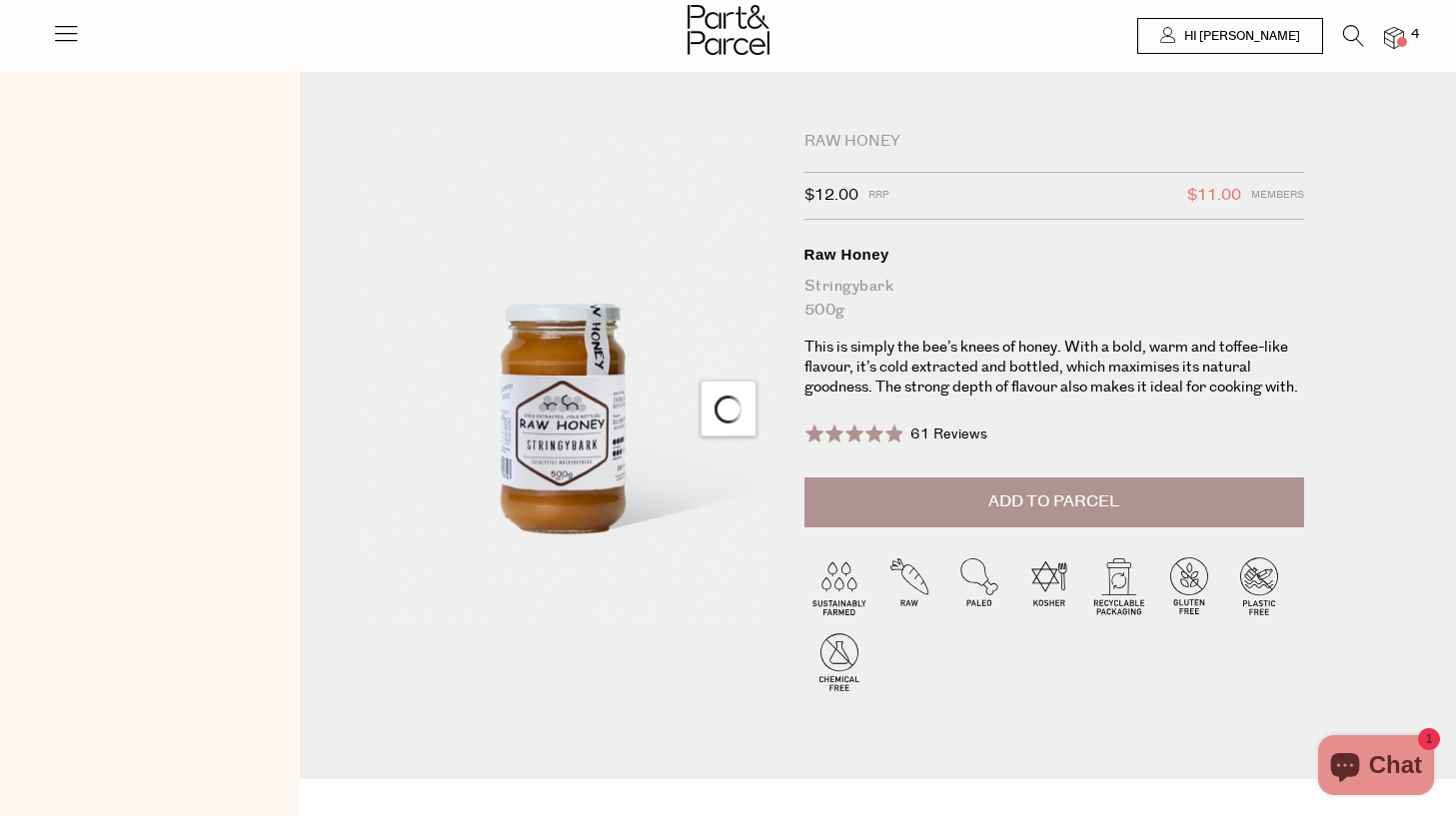 scroll, scrollTop: 0, scrollLeft: 0, axis: both 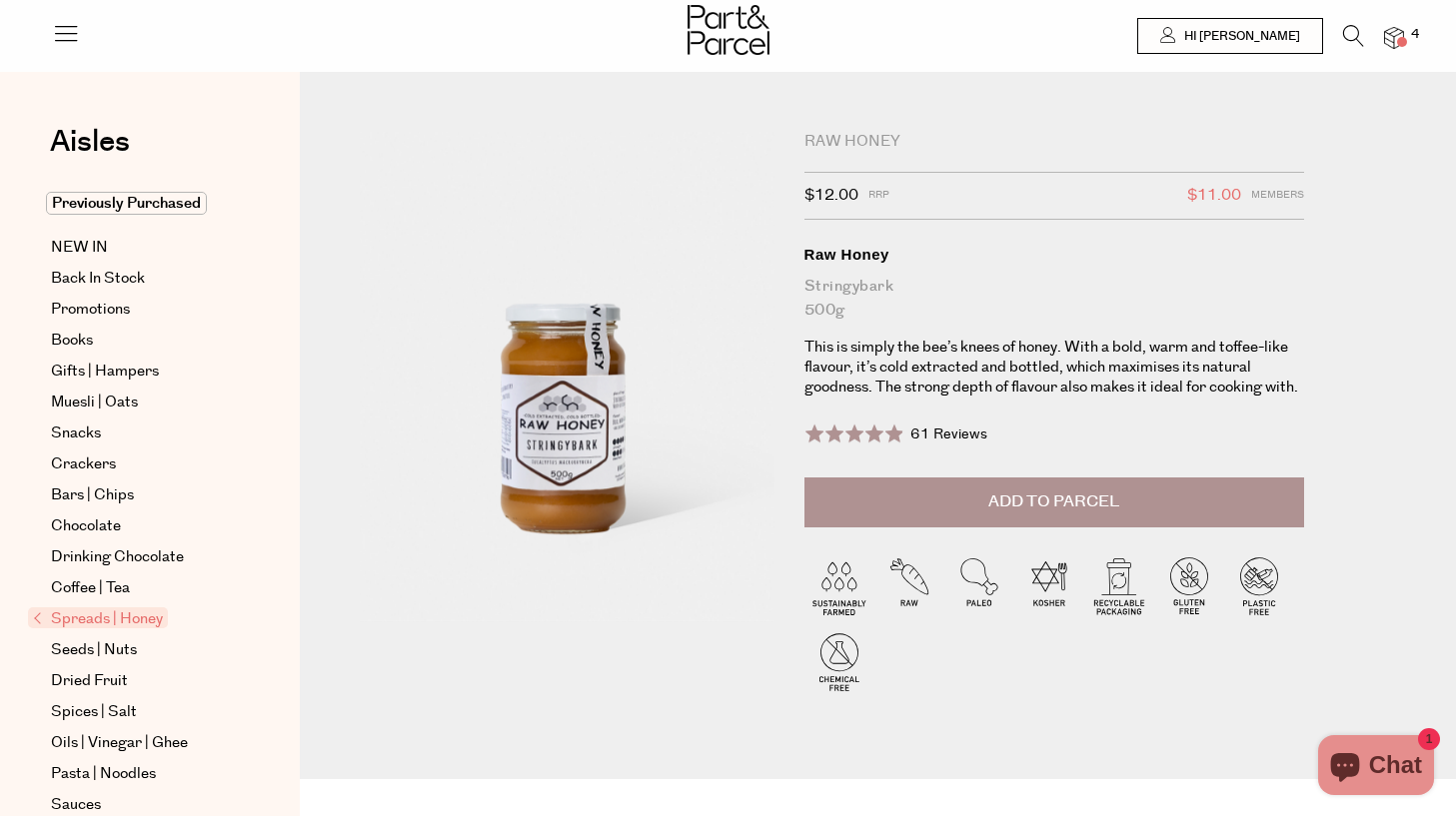 click on "Spreads | Honey
Raw Honey
$12.00
RRP
$11.00
Members
Available:  In Stock
Raw Honey
Stringybark 500g
This is simply the bee’s knees of honey.  With a bold, warm and toffee-like flavour, it’s cold extracted and bottled, which maximises its natural goodness. The strong depth of flavour also makes it ideal for cooking with.
Rated 4.9 out of 5
61 Reviews" at bounding box center [877, 440] 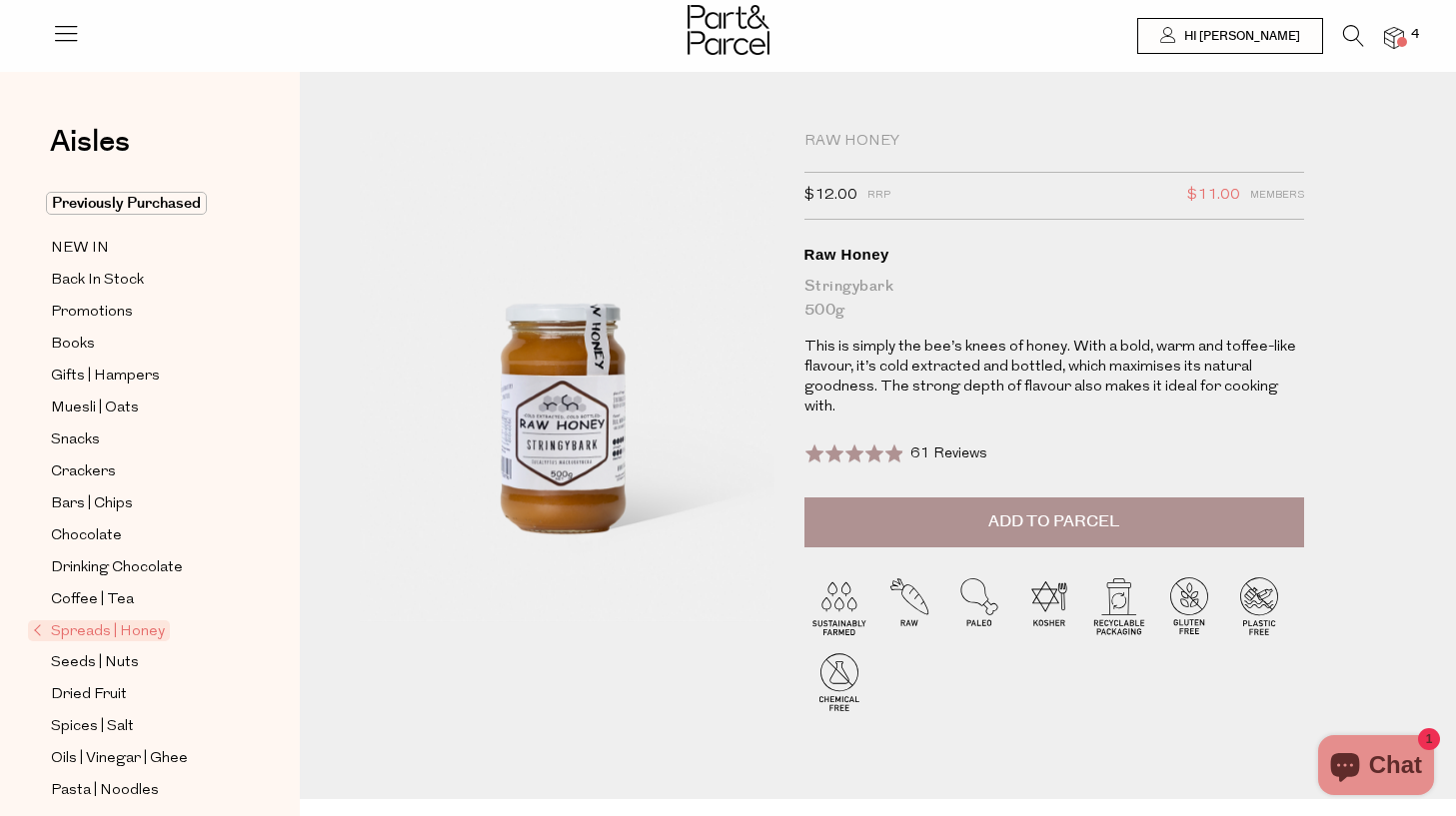 click at bounding box center (1353, 36) 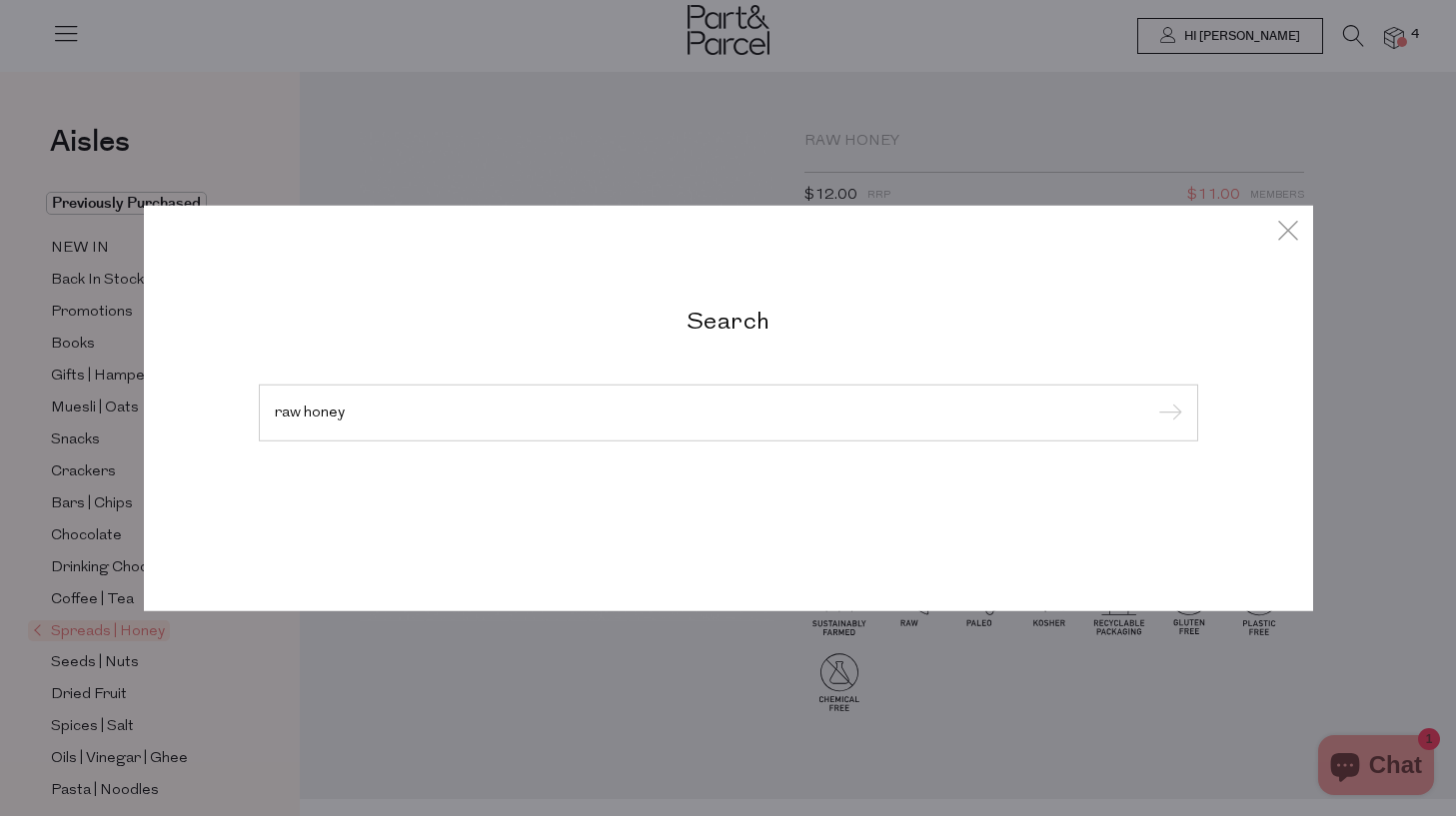 type on "raw honey" 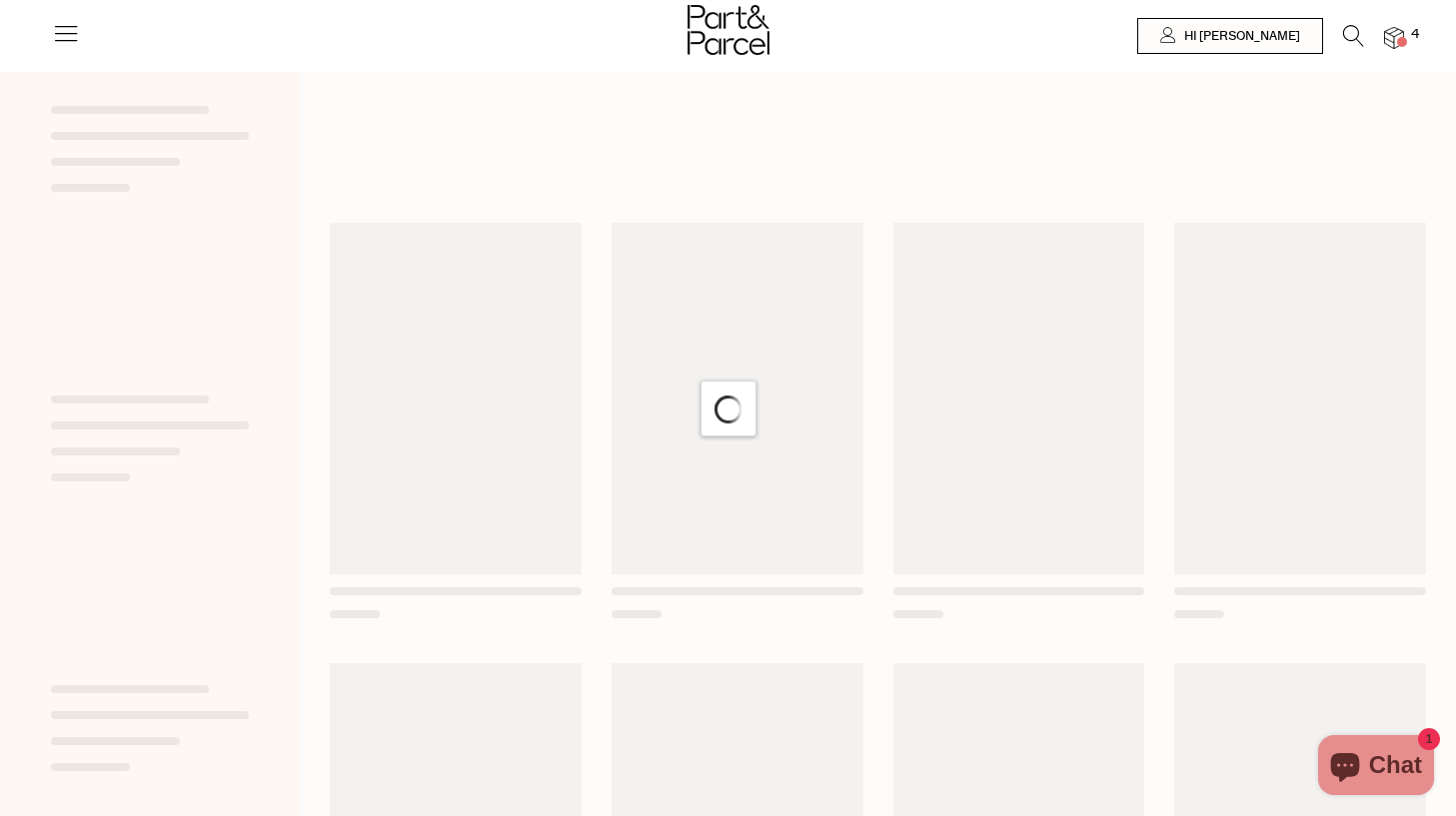 scroll, scrollTop: 0, scrollLeft: 0, axis: both 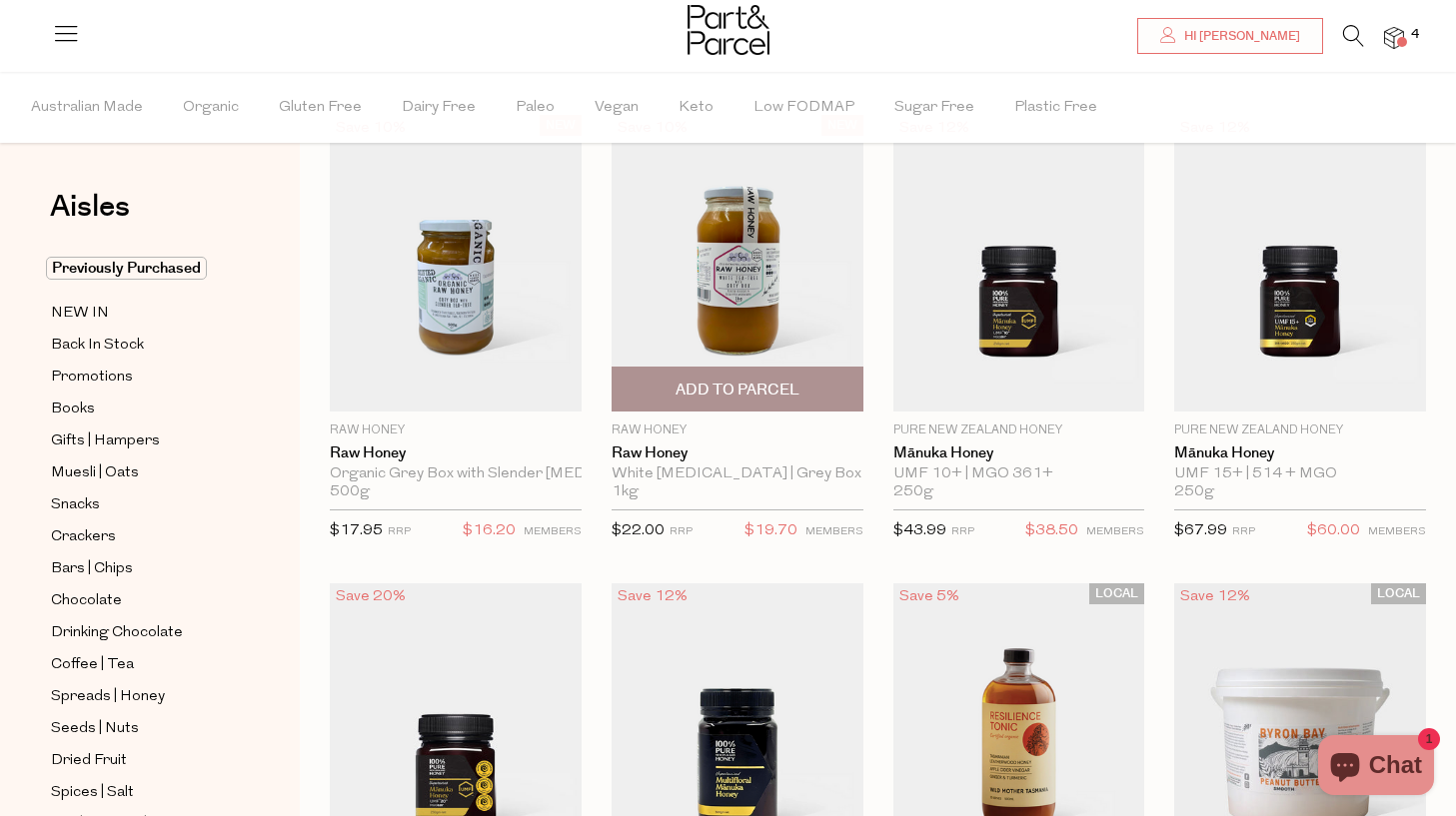 click at bounding box center (737, 263) 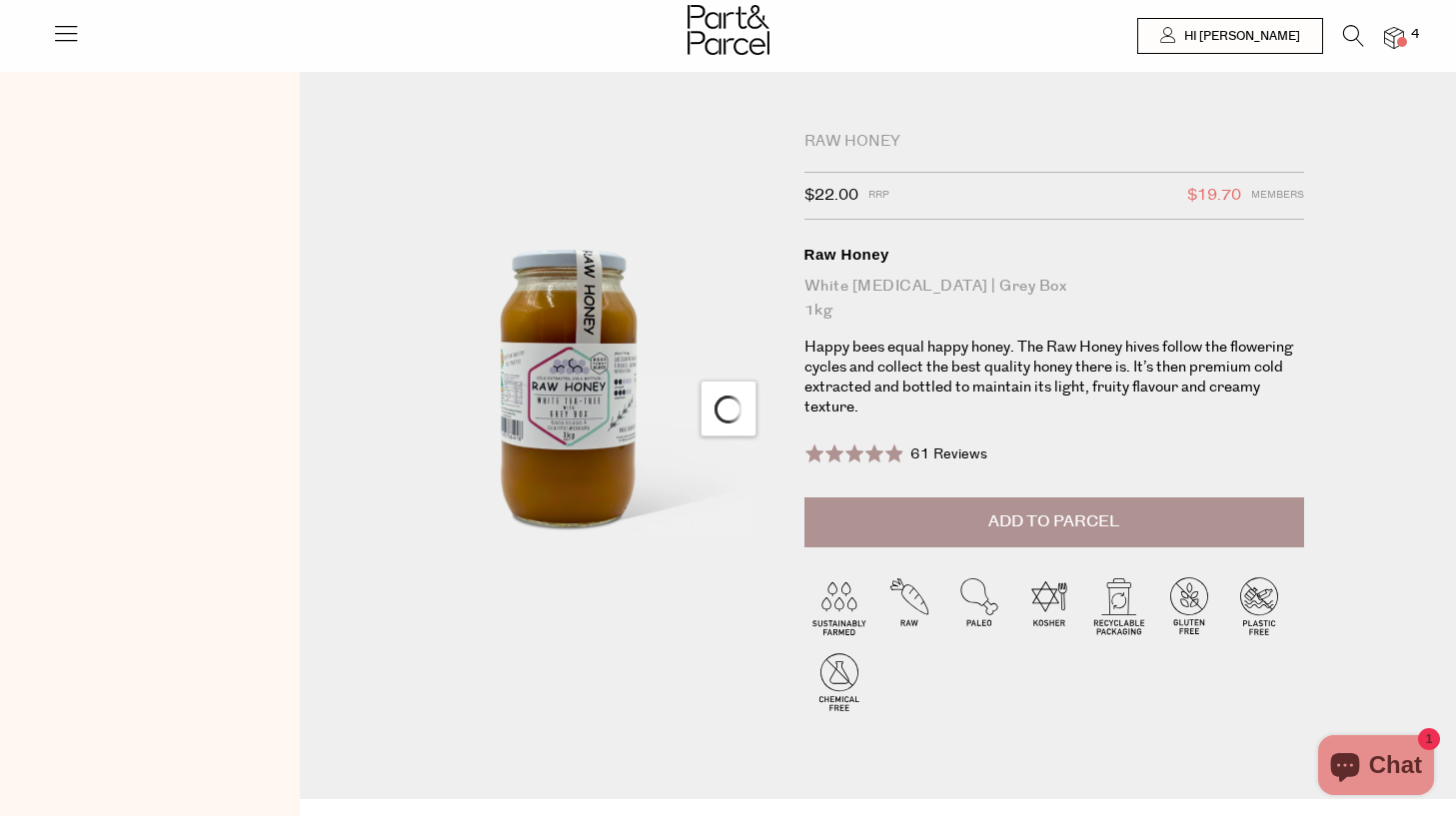 scroll, scrollTop: 0, scrollLeft: 0, axis: both 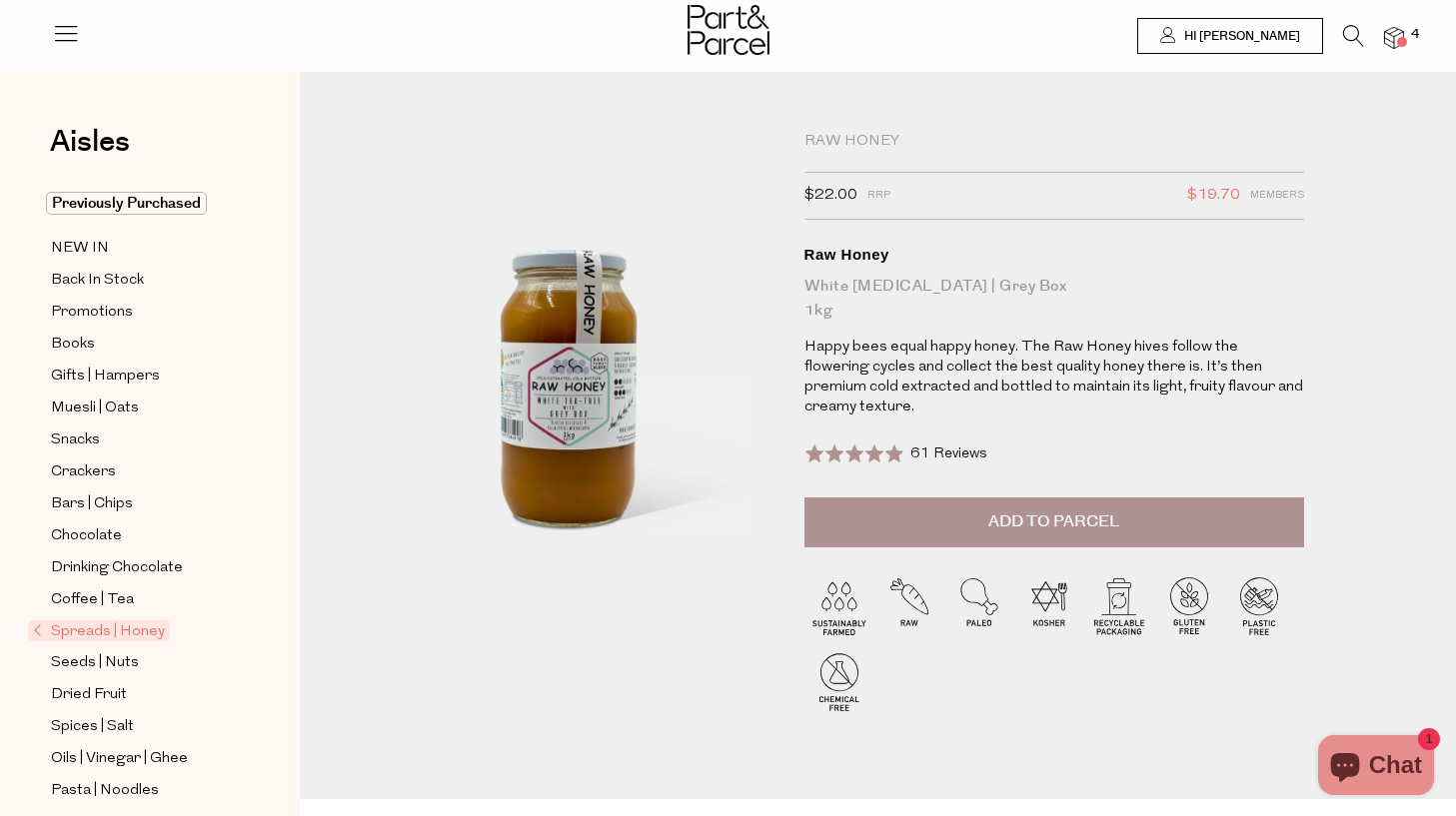 click on "Add to Parcel" at bounding box center (1054, 522) 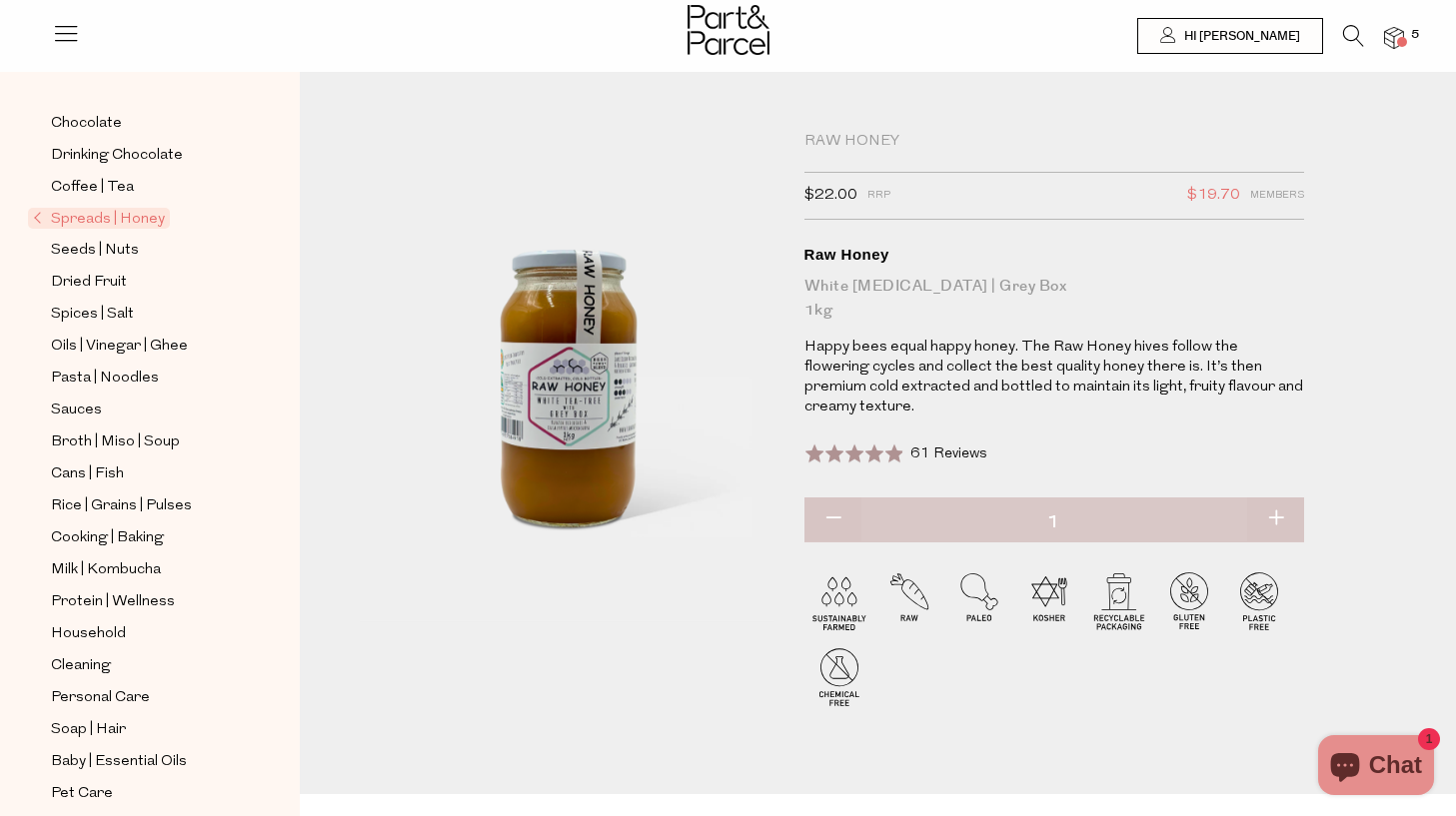 scroll, scrollTop: 434, scrollLeft: 0, axis: vertical 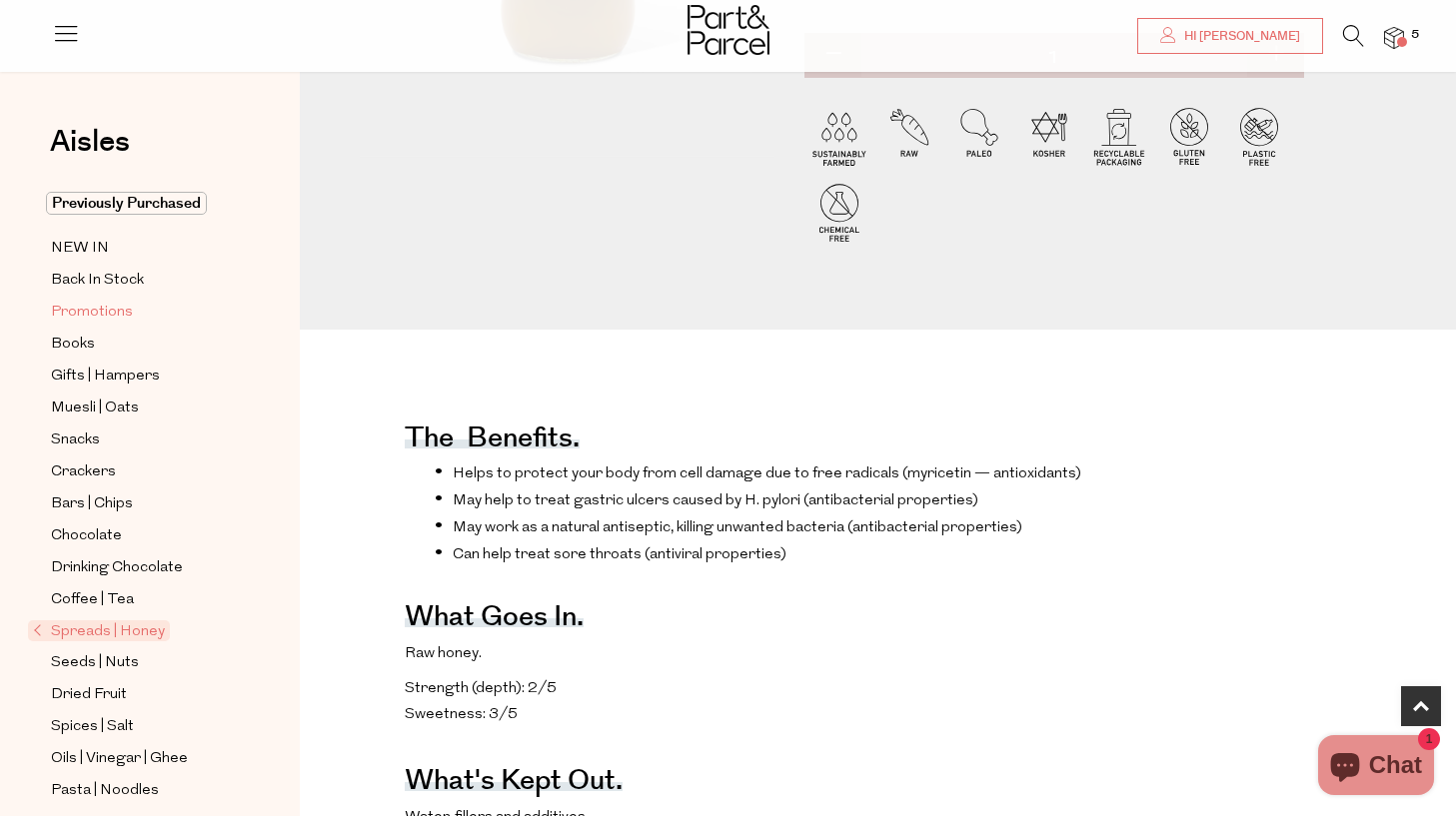 click on "Promotions" at bounding box center (92, 313) 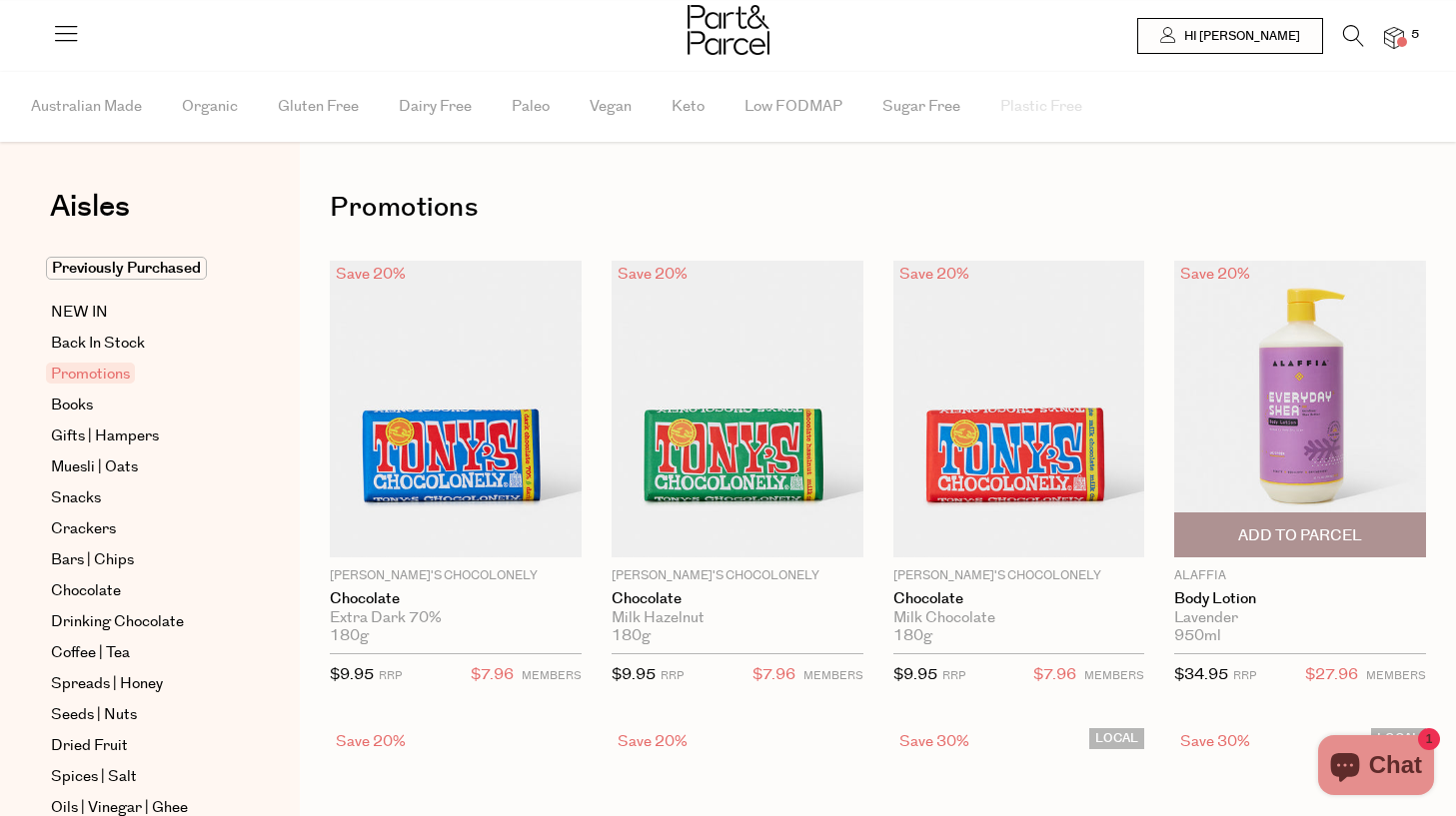 scroll, scrollTop: 0, scrollLeft: 0, axis: both 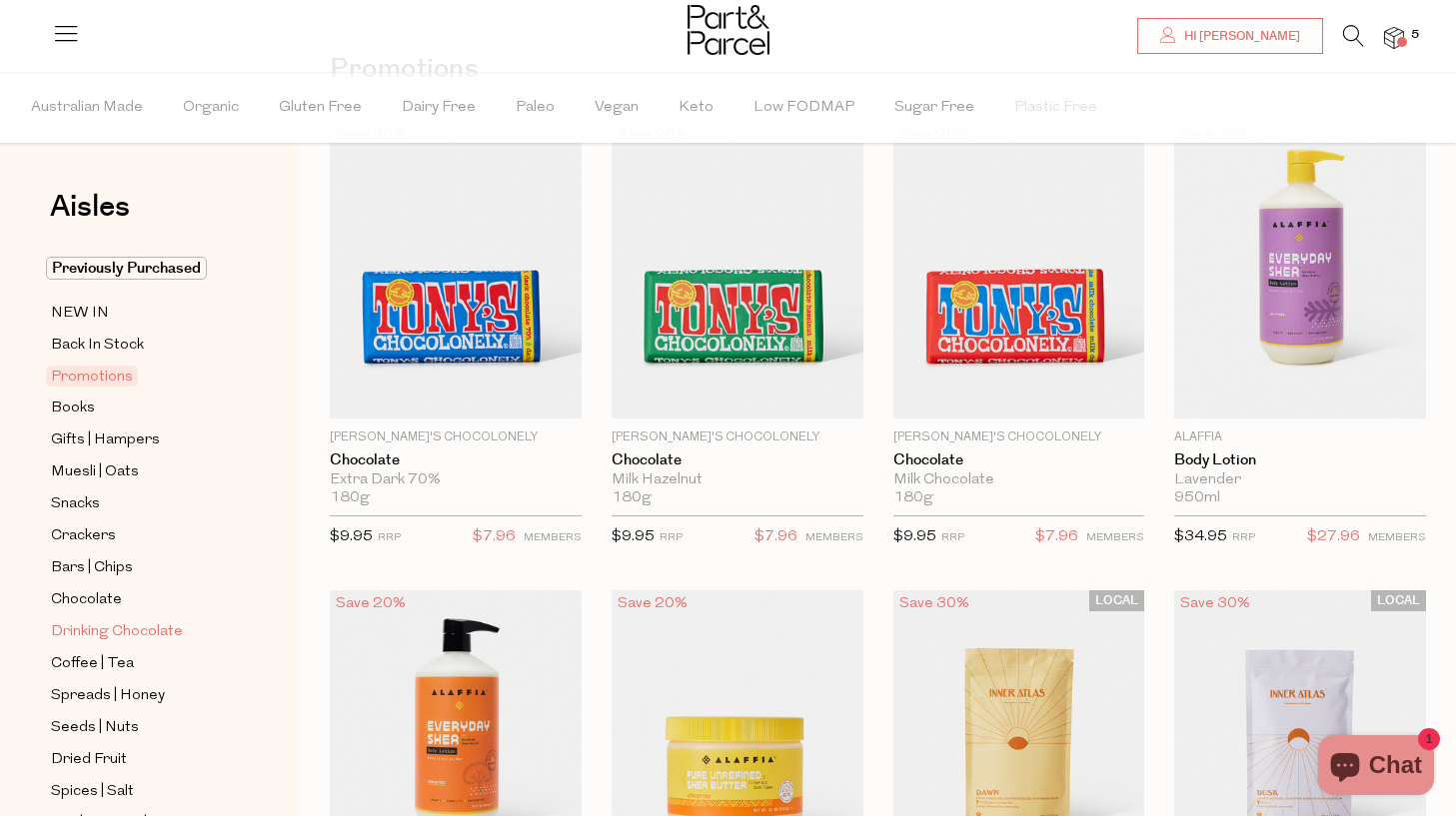 click on "Drinking Chocolate" at bounding box center (117, 632) 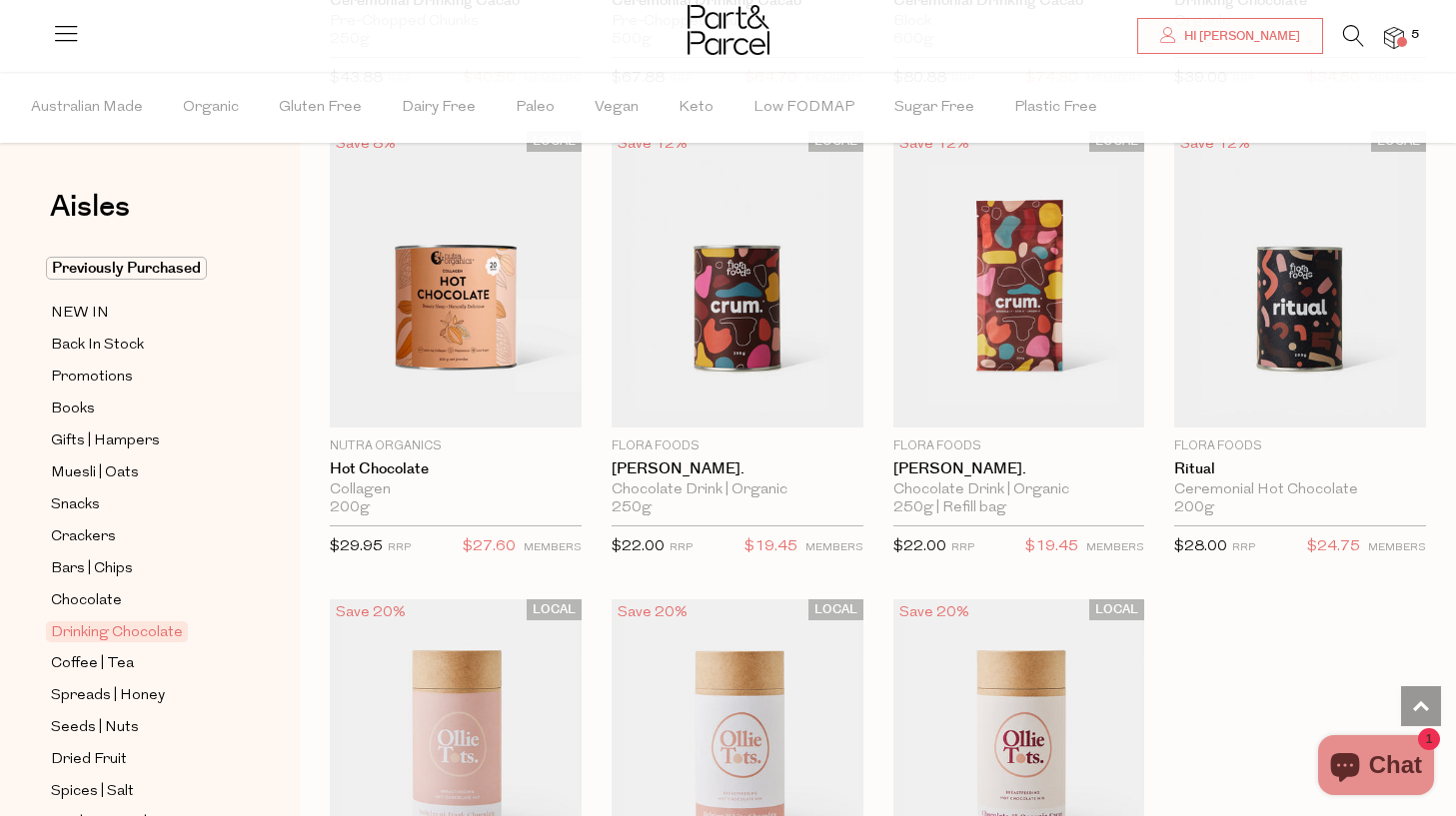 scroll, scrollTop: 1530, scrollLeft: 0, axis: vertical 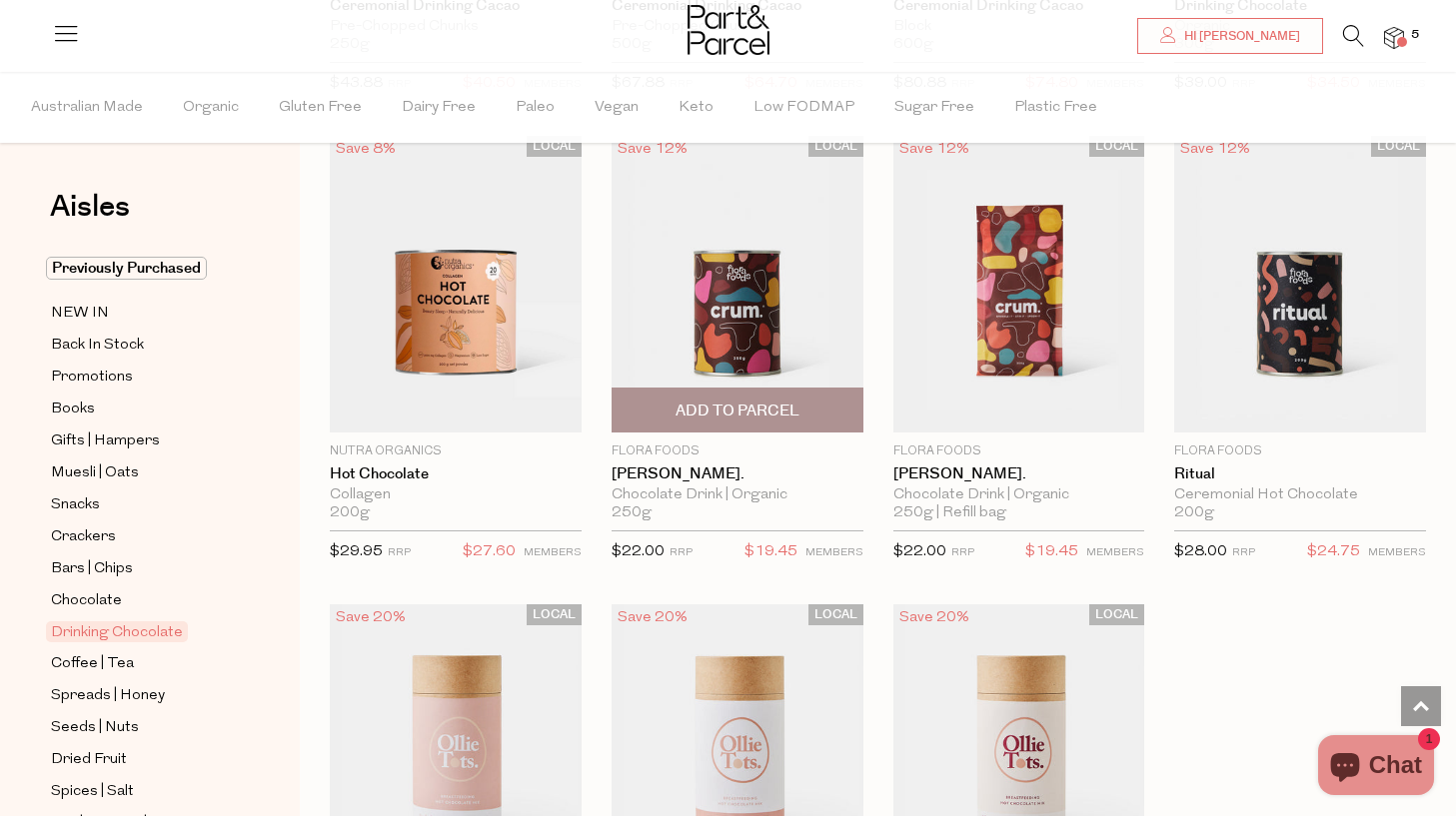 click at bounding box center [737, 284] 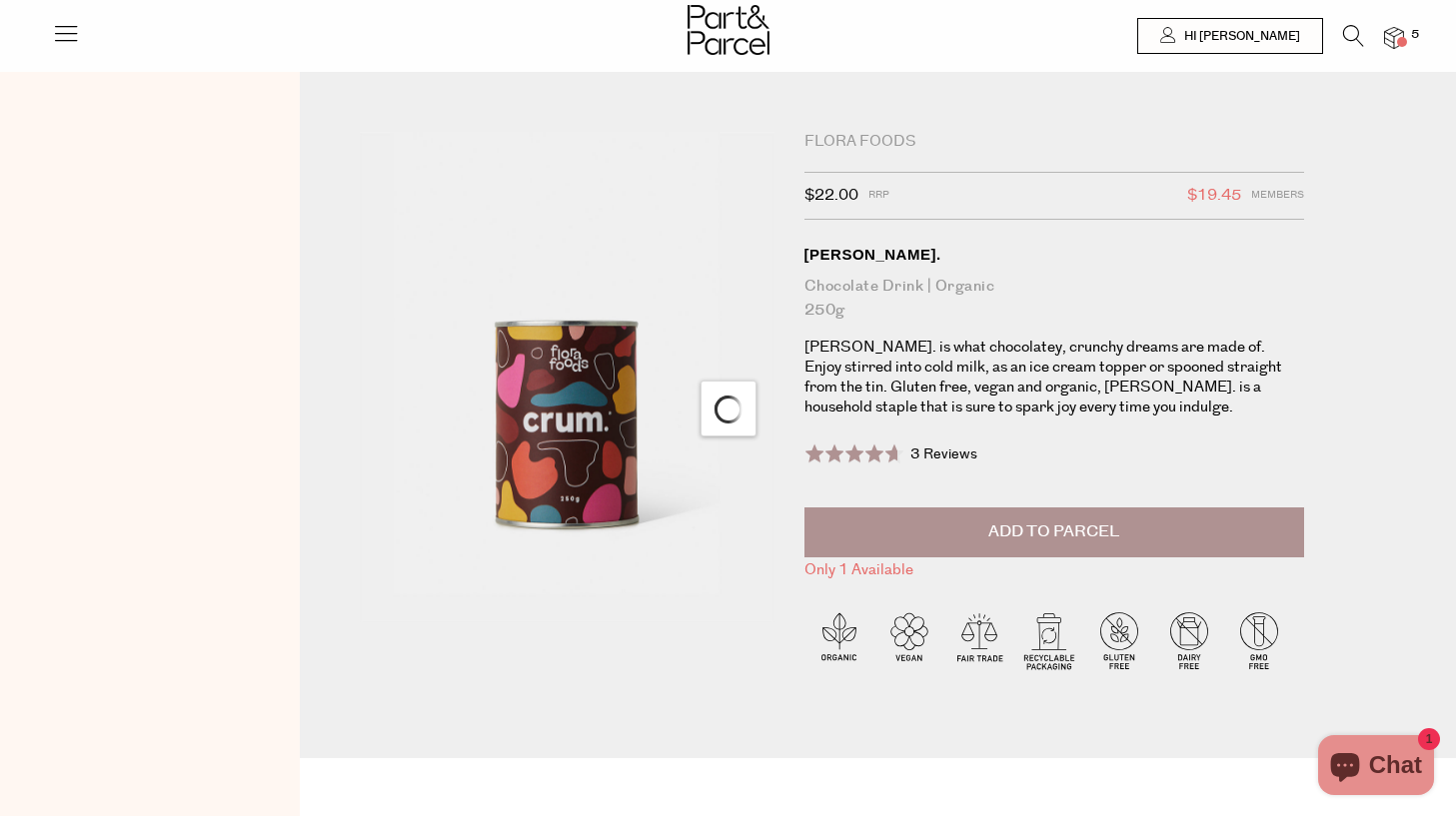 scroll, scrollTop: 0, scrollLeft: 0, axis: both 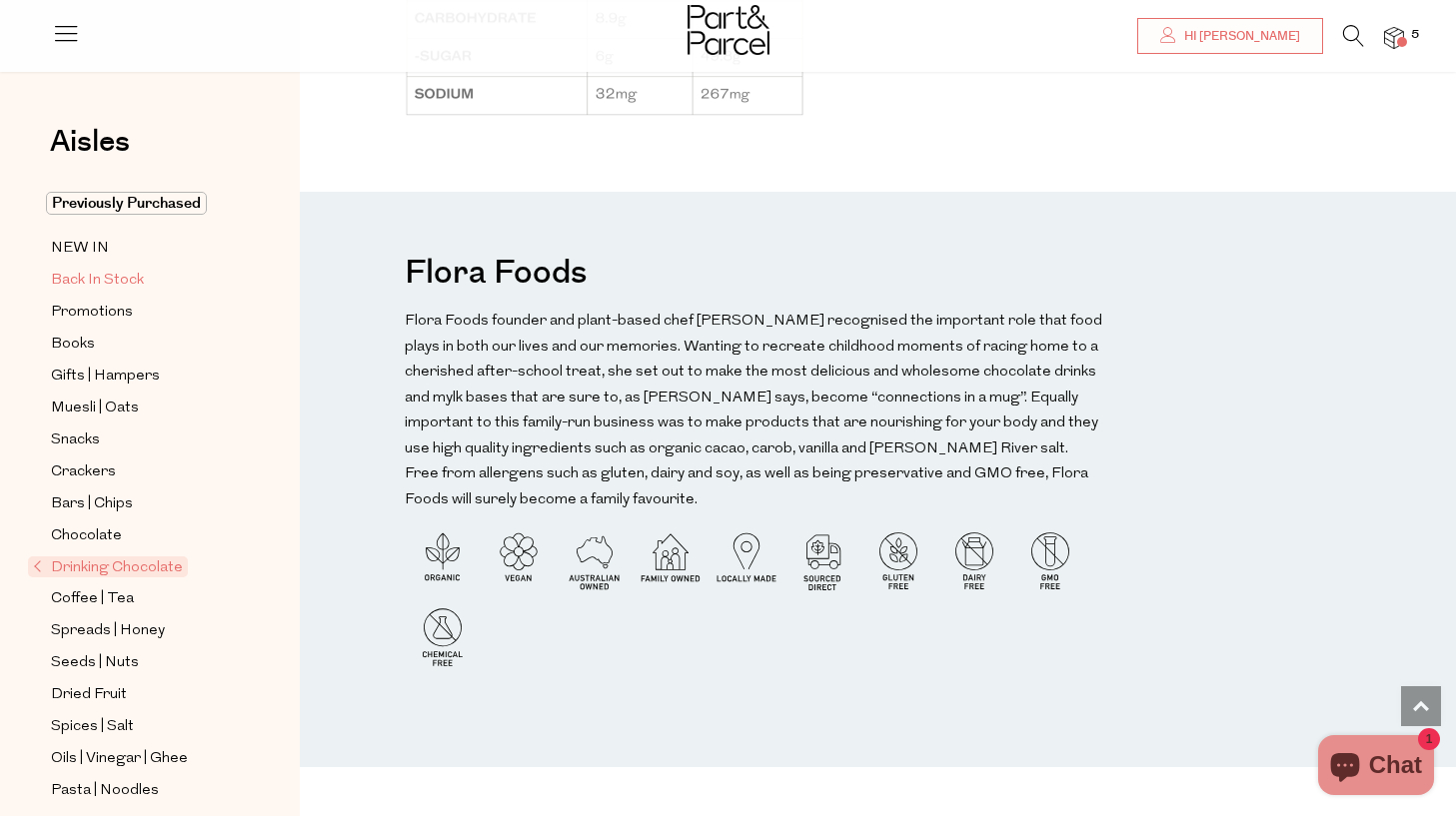 click on "Back In Stock" at bounding box center (97, 281) 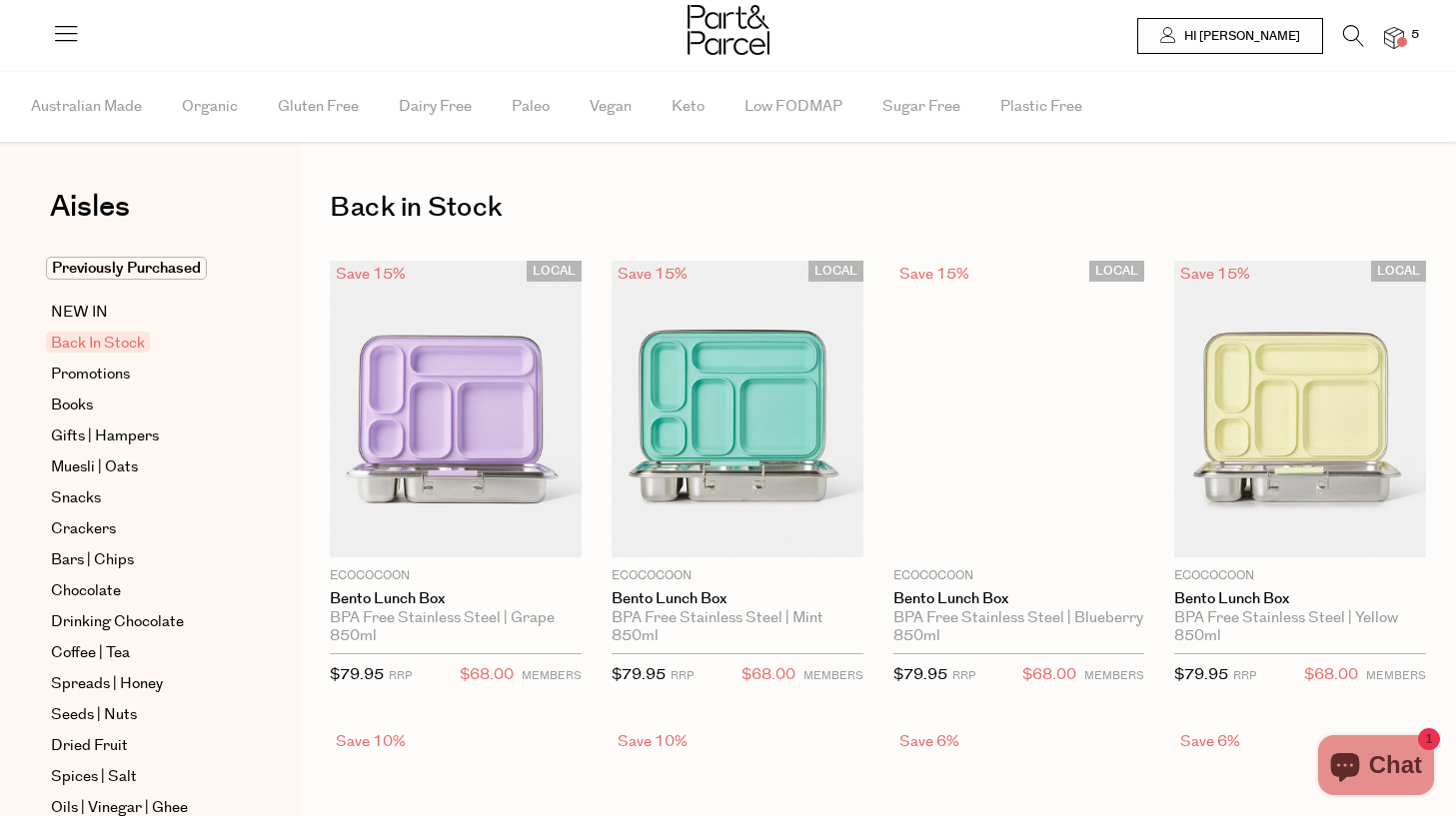 scroll, scrollTop: 0, scrollLeft: 0, axis: both 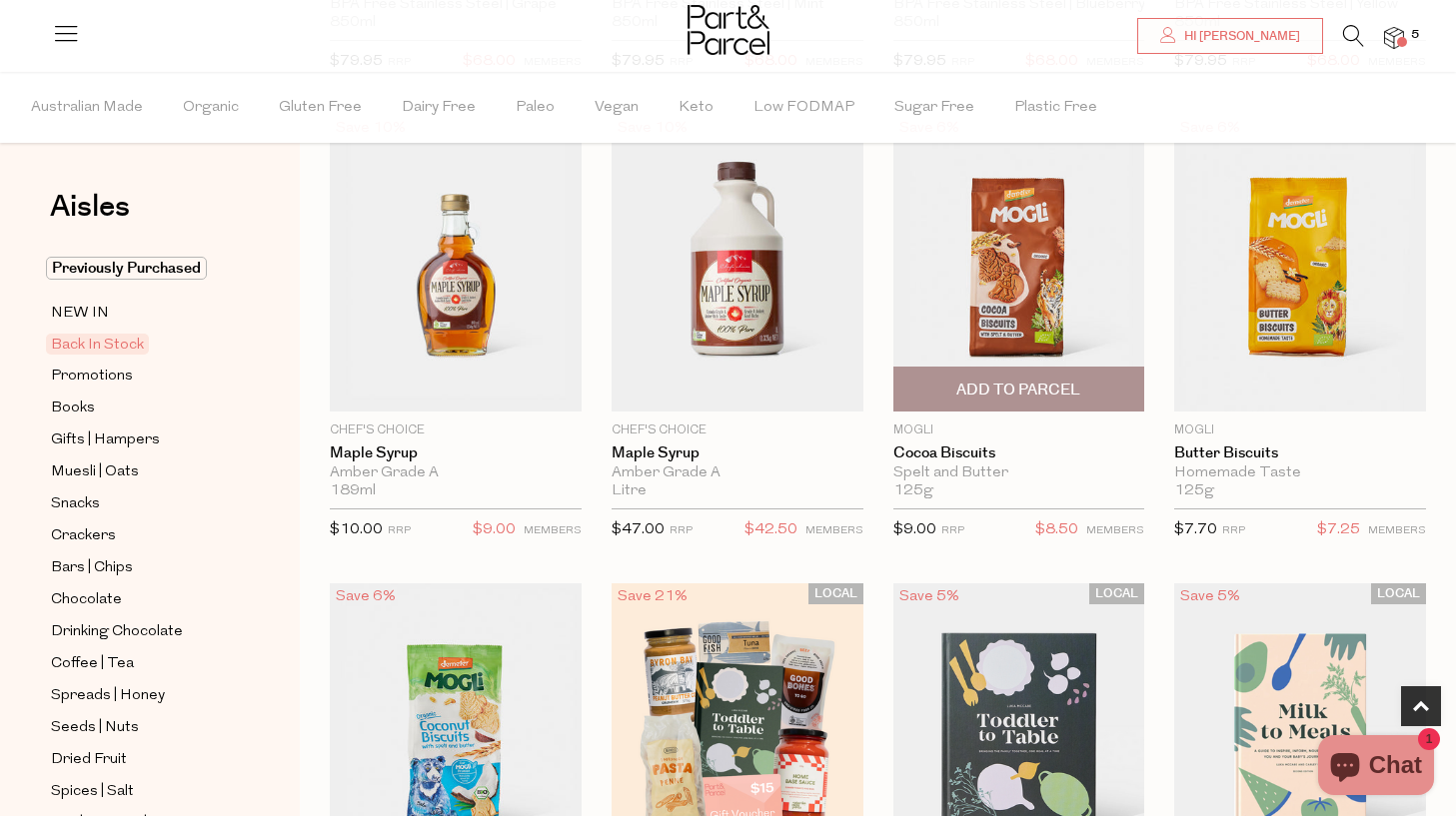 click at bounding box center (1019, 263) 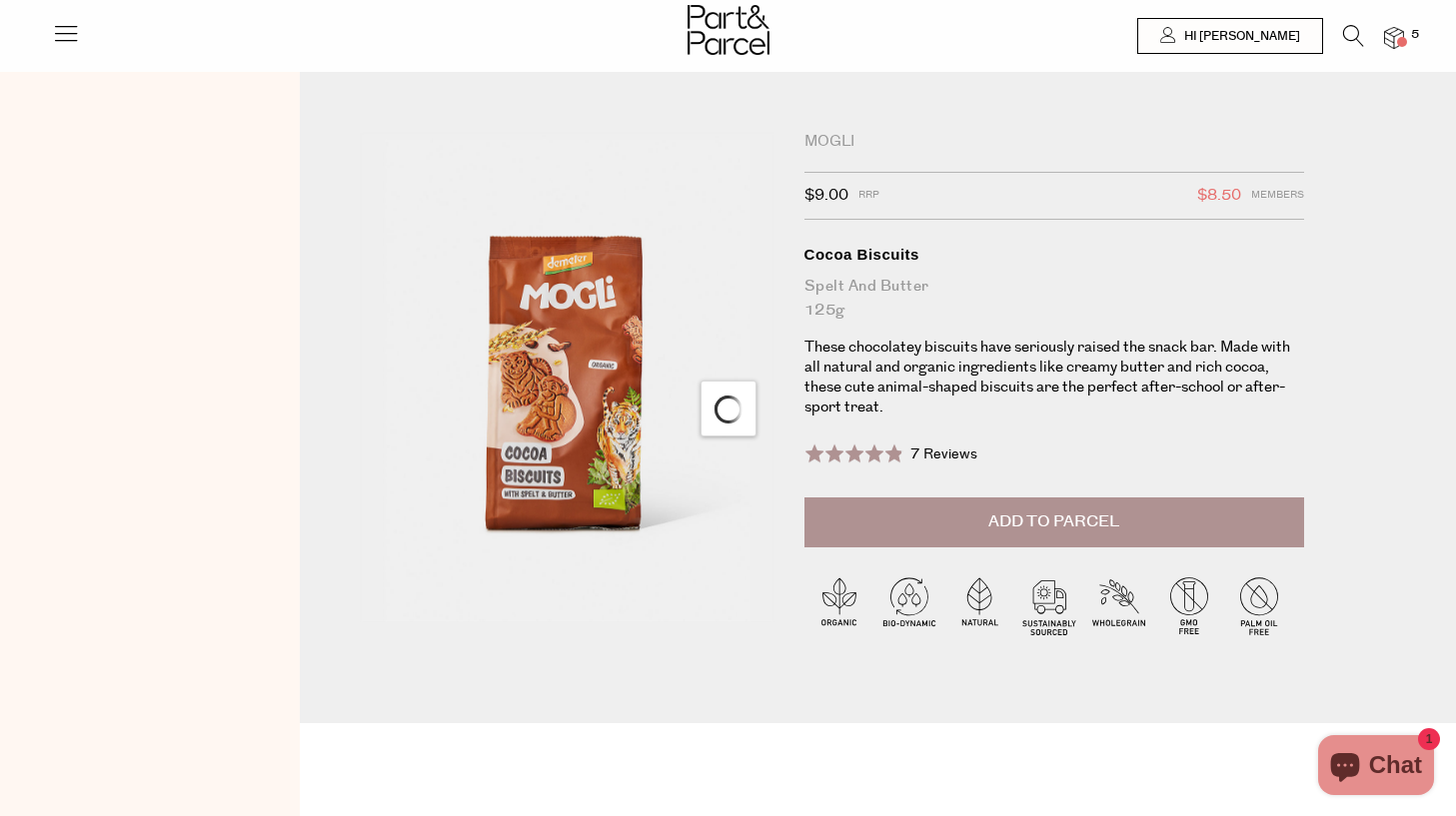 scroll, scrollTop: 0, scrollLeft: 0, axis: both 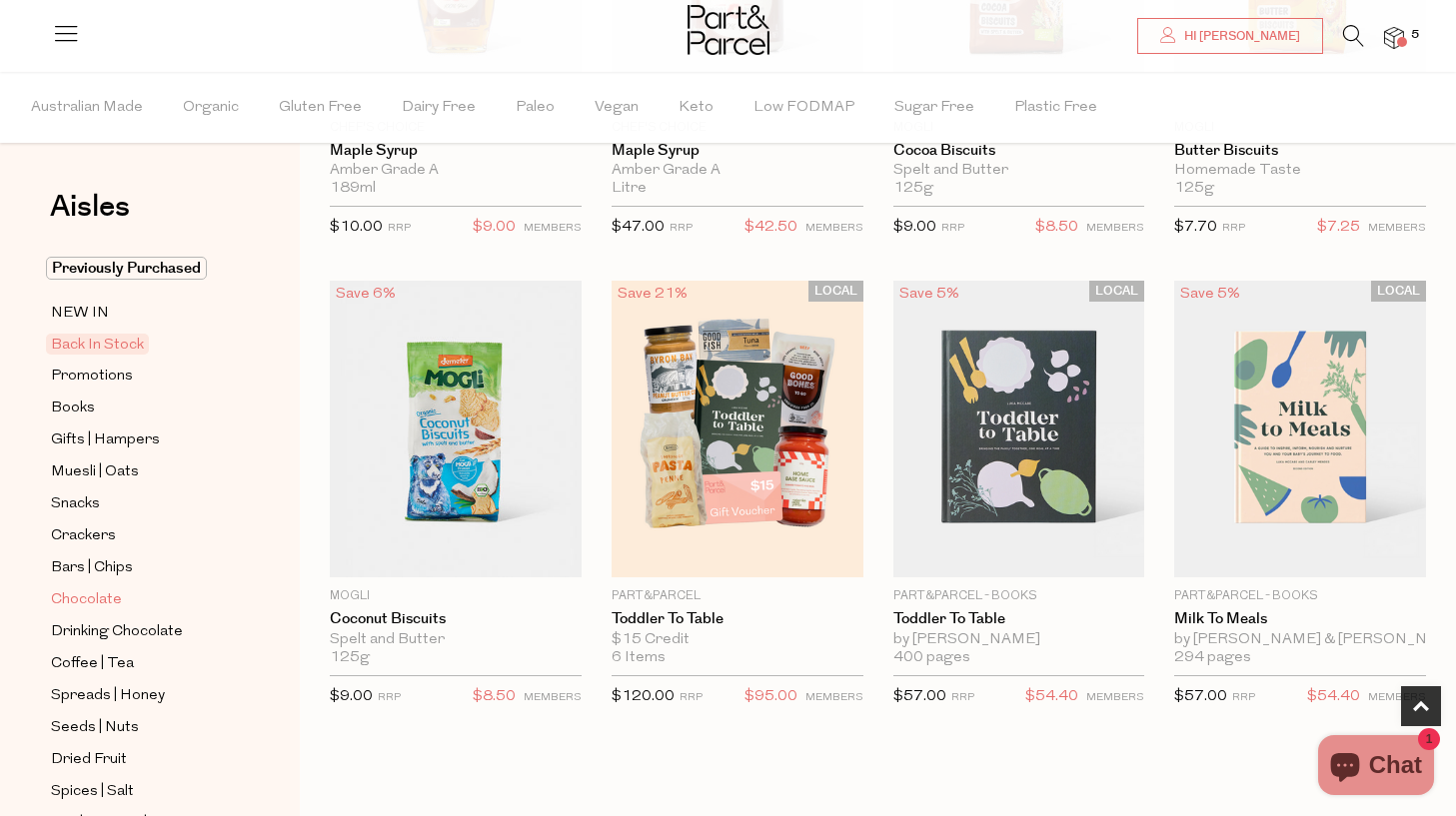 click on "Chocolate" at bounding box center [86, 600] 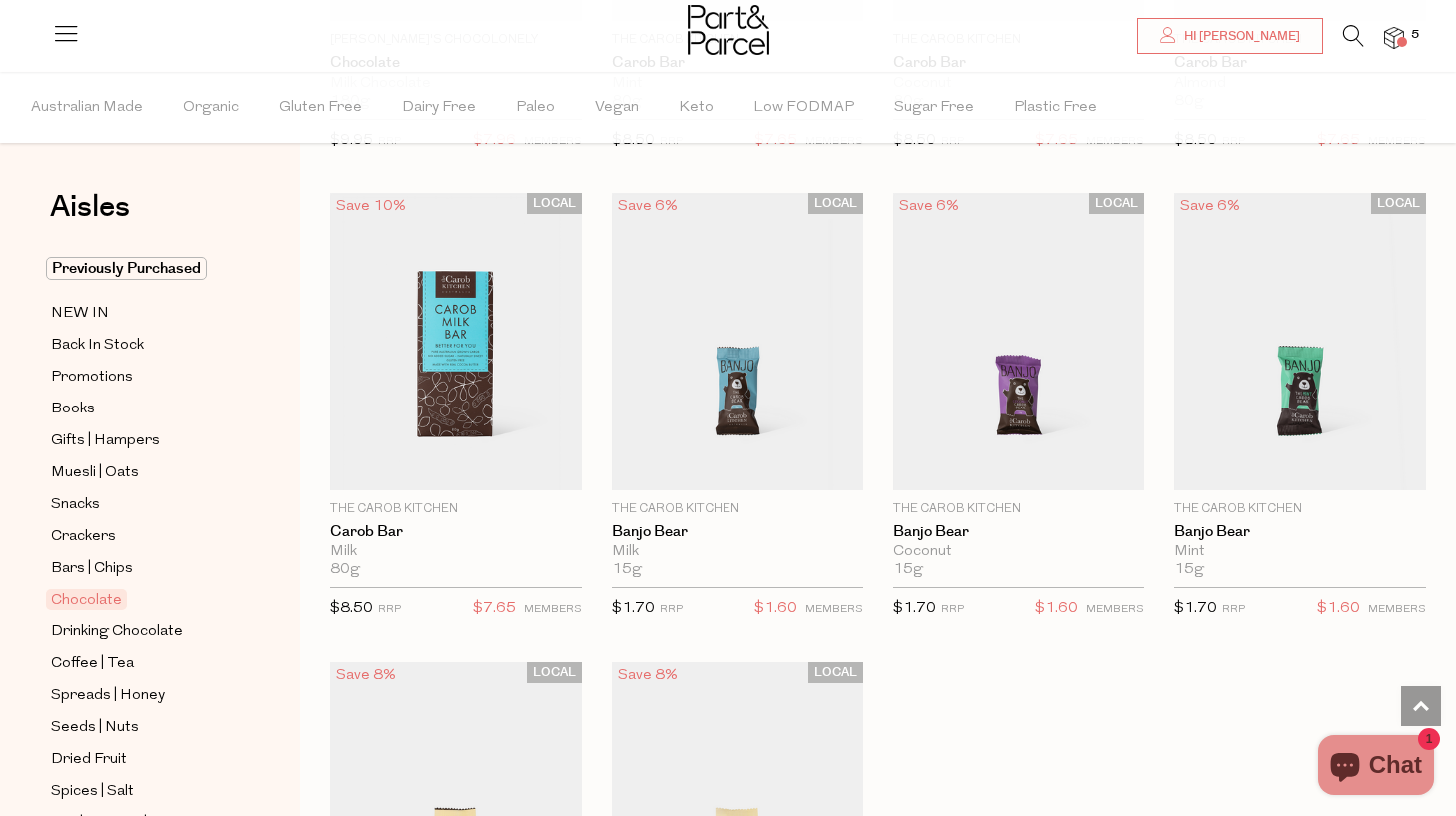 scroll, scrollTop: 5291, scrollLeft: 0, axis: vertical 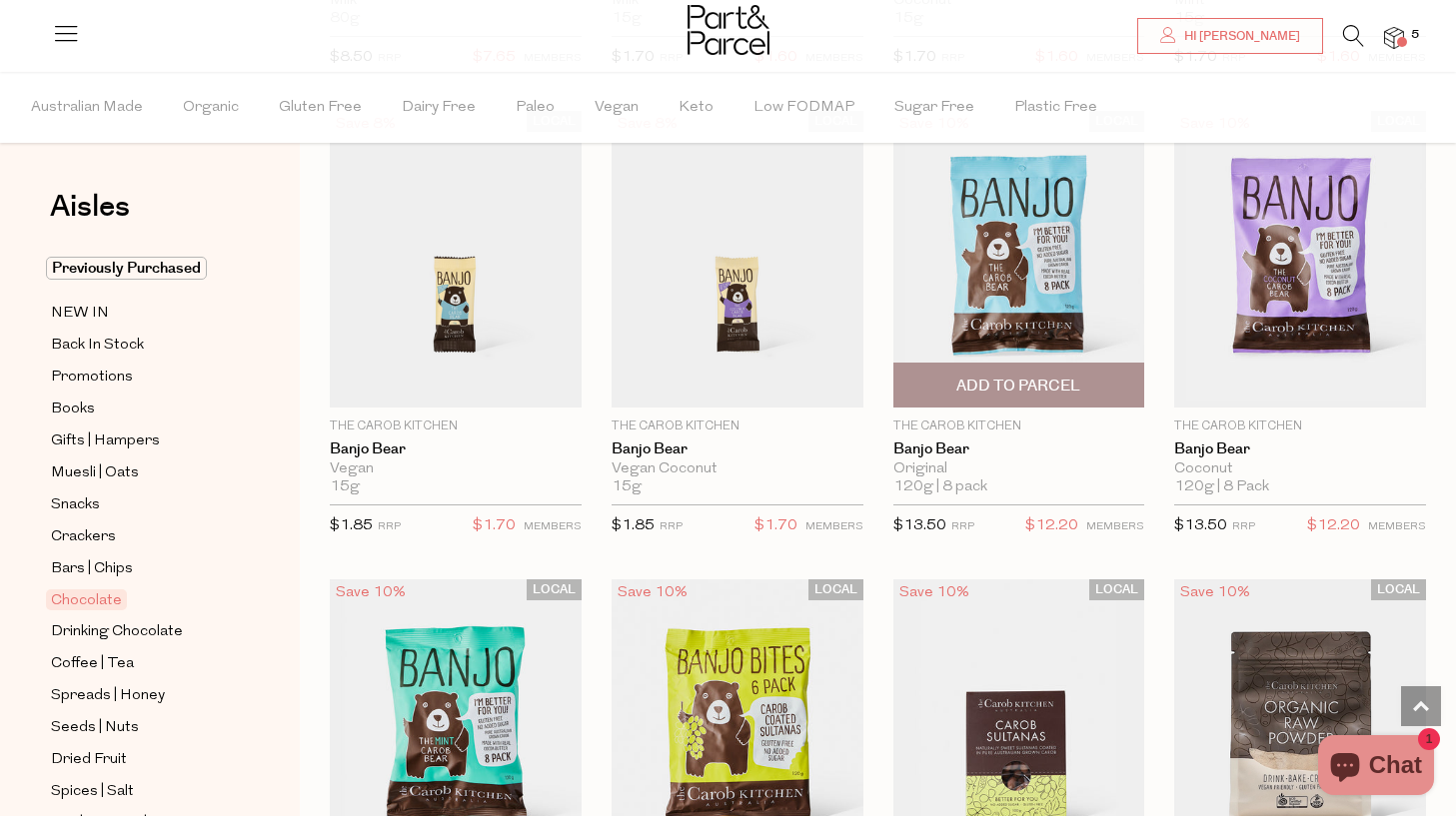 click on "Add To Parcel" at bounding box center [1018, 386] 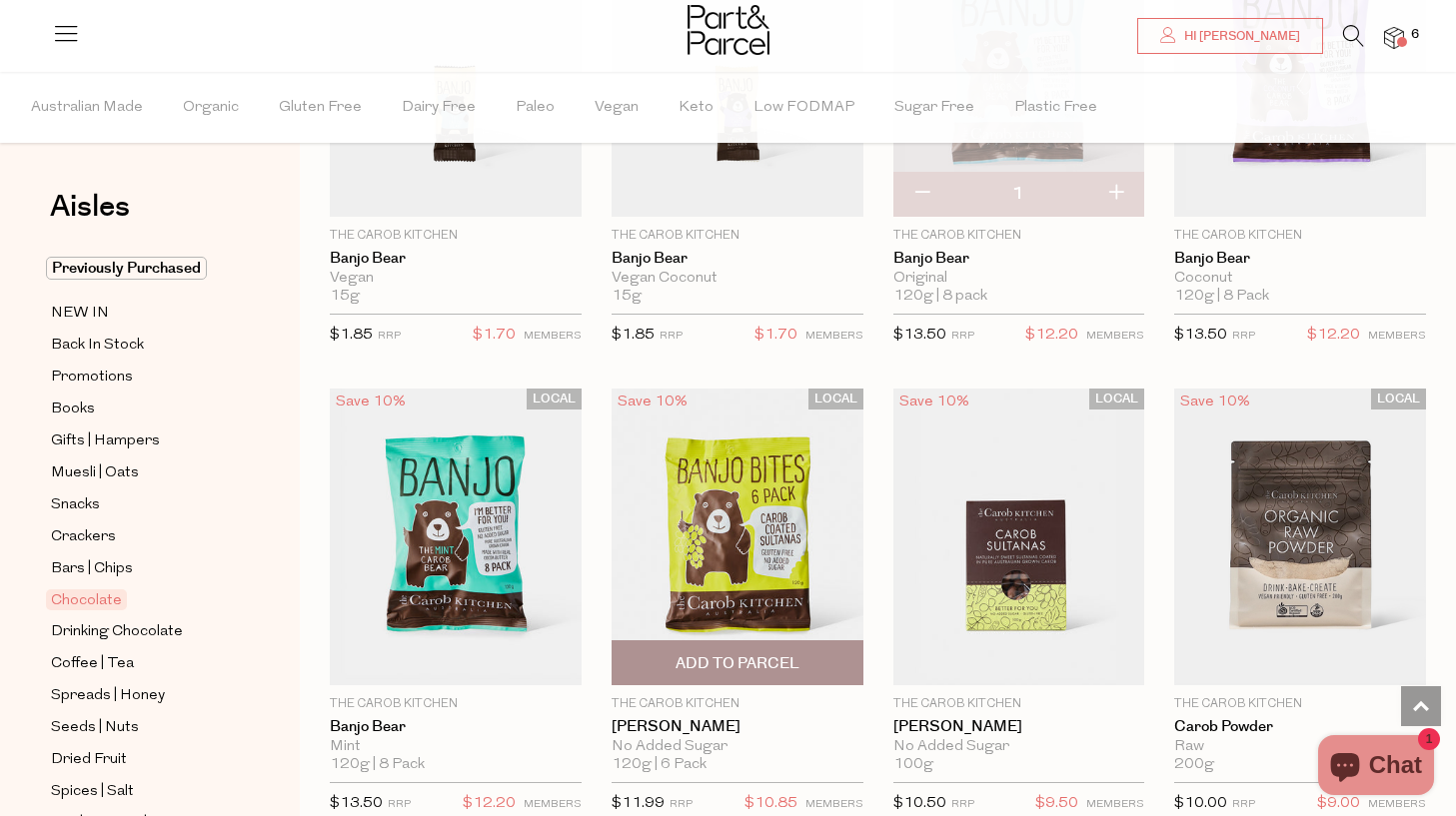 scroll, scrollTop: 5973, scrollLeft: 0, axis: vertical 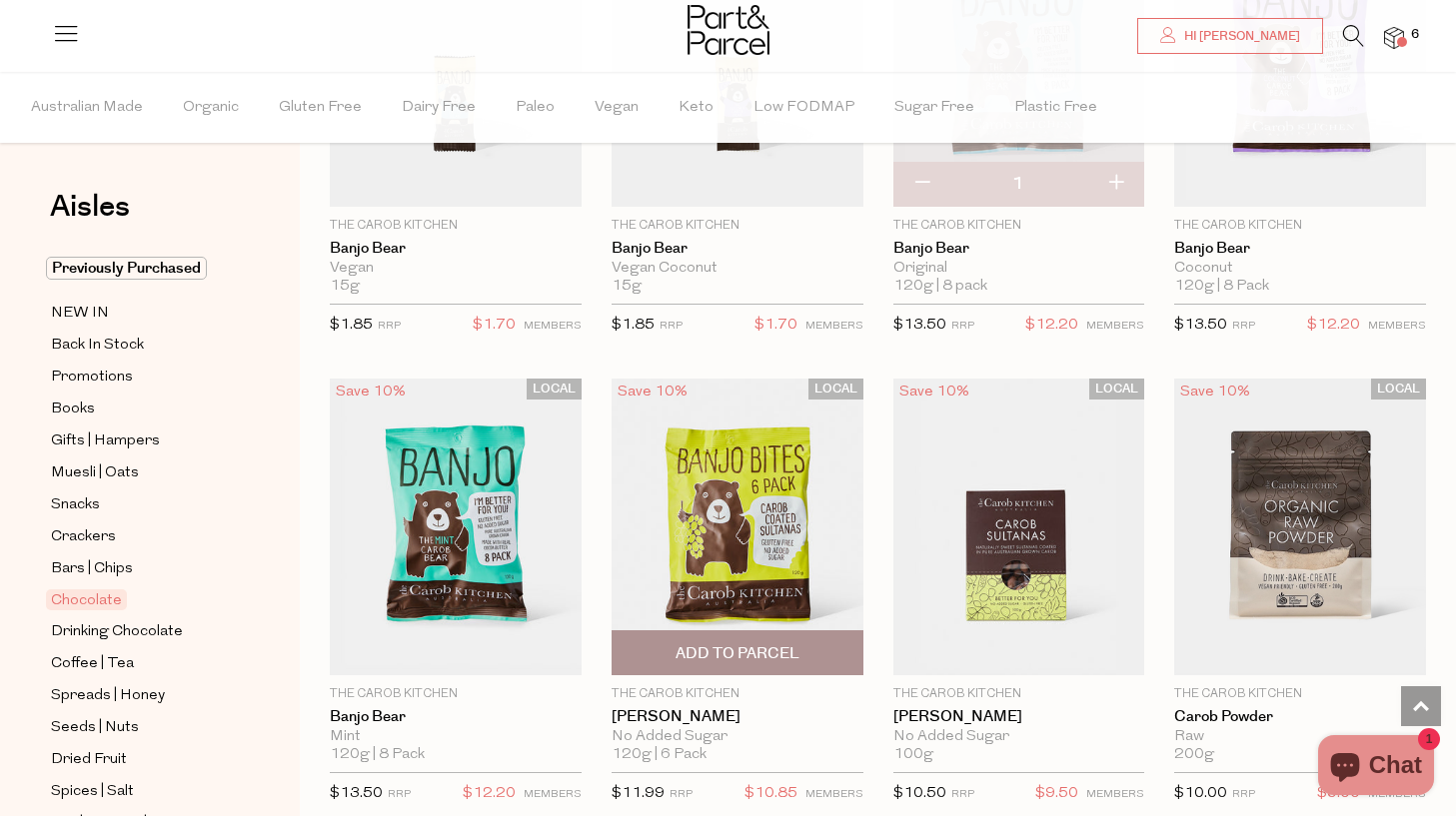 click on "Add To Parcel" at bounding box center (737, 653) 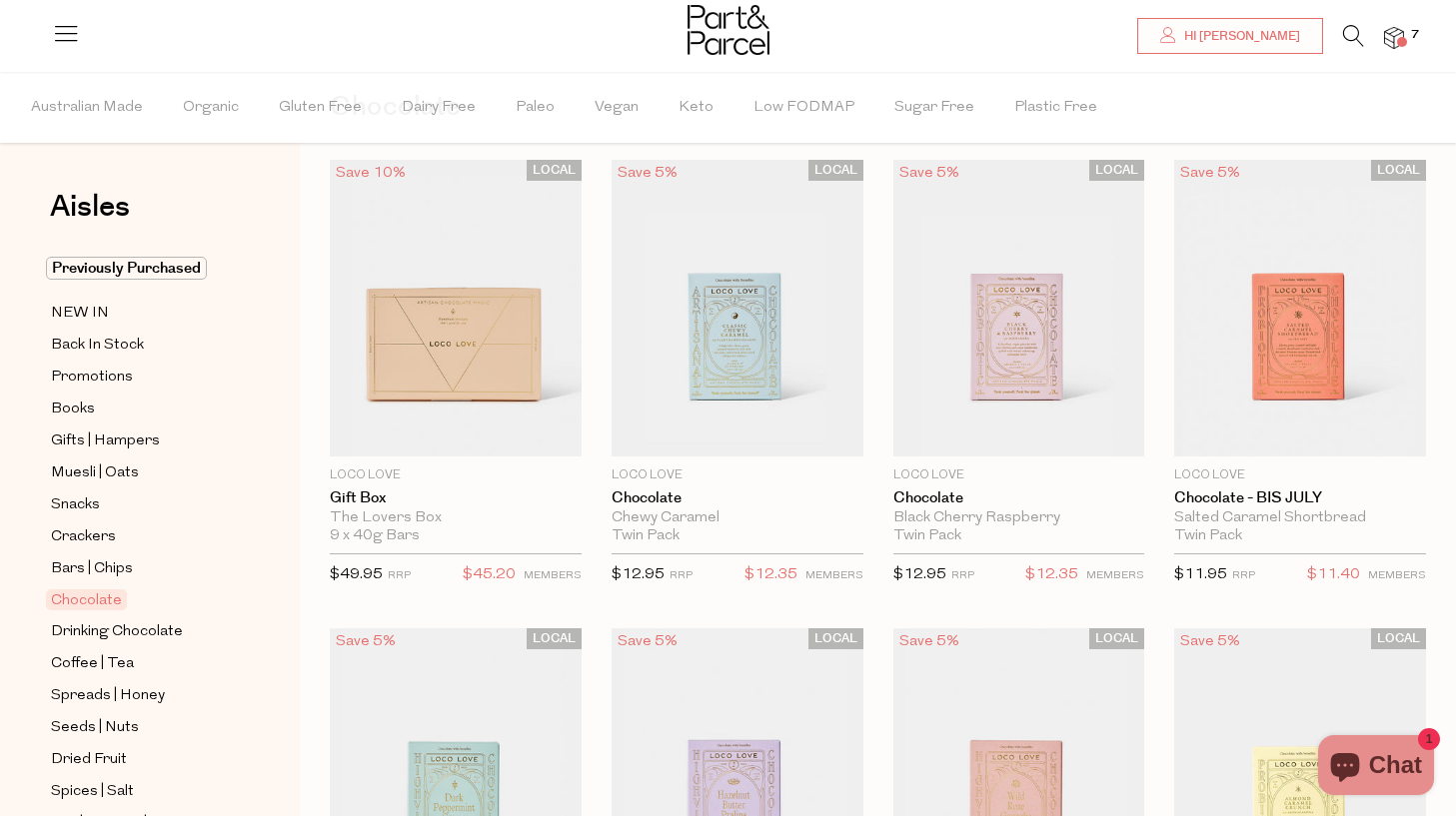 scroll, scrollTop: 12, scrollLeft: 0, axis: vertical 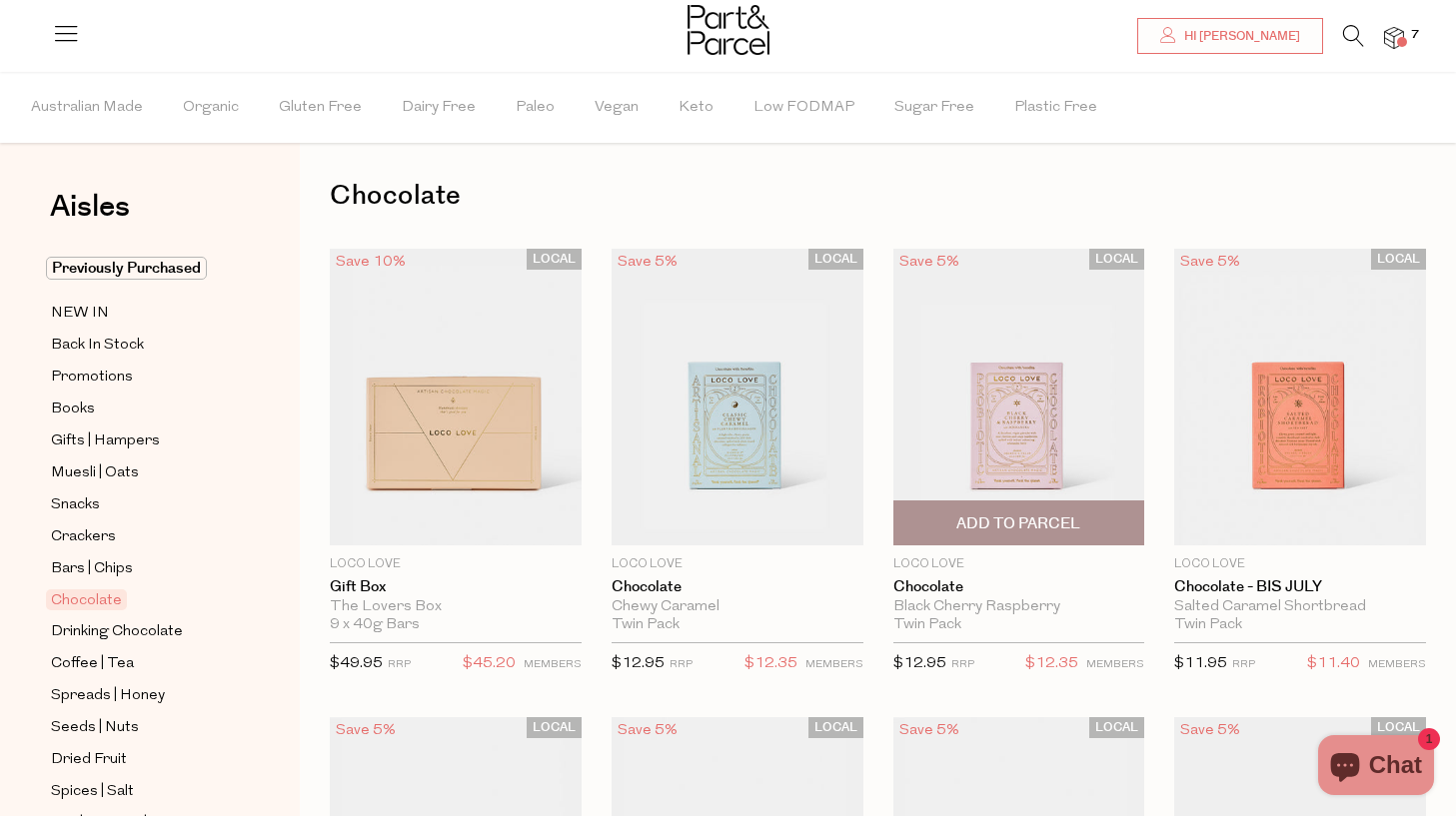 click on "Add To Parcel" at bounding box center (1018, 523) 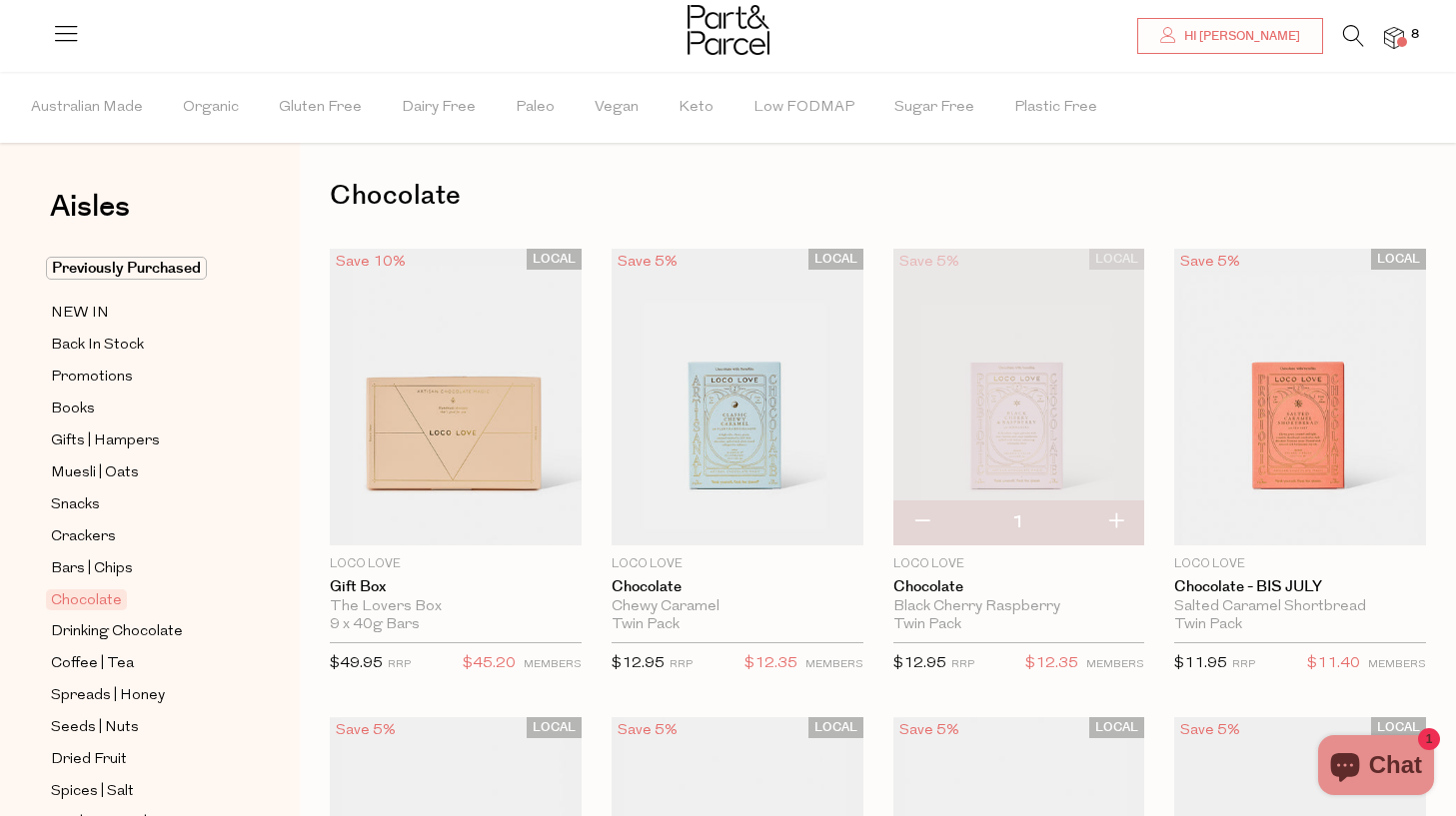 click on "8" at bounding box center [1415, 35] 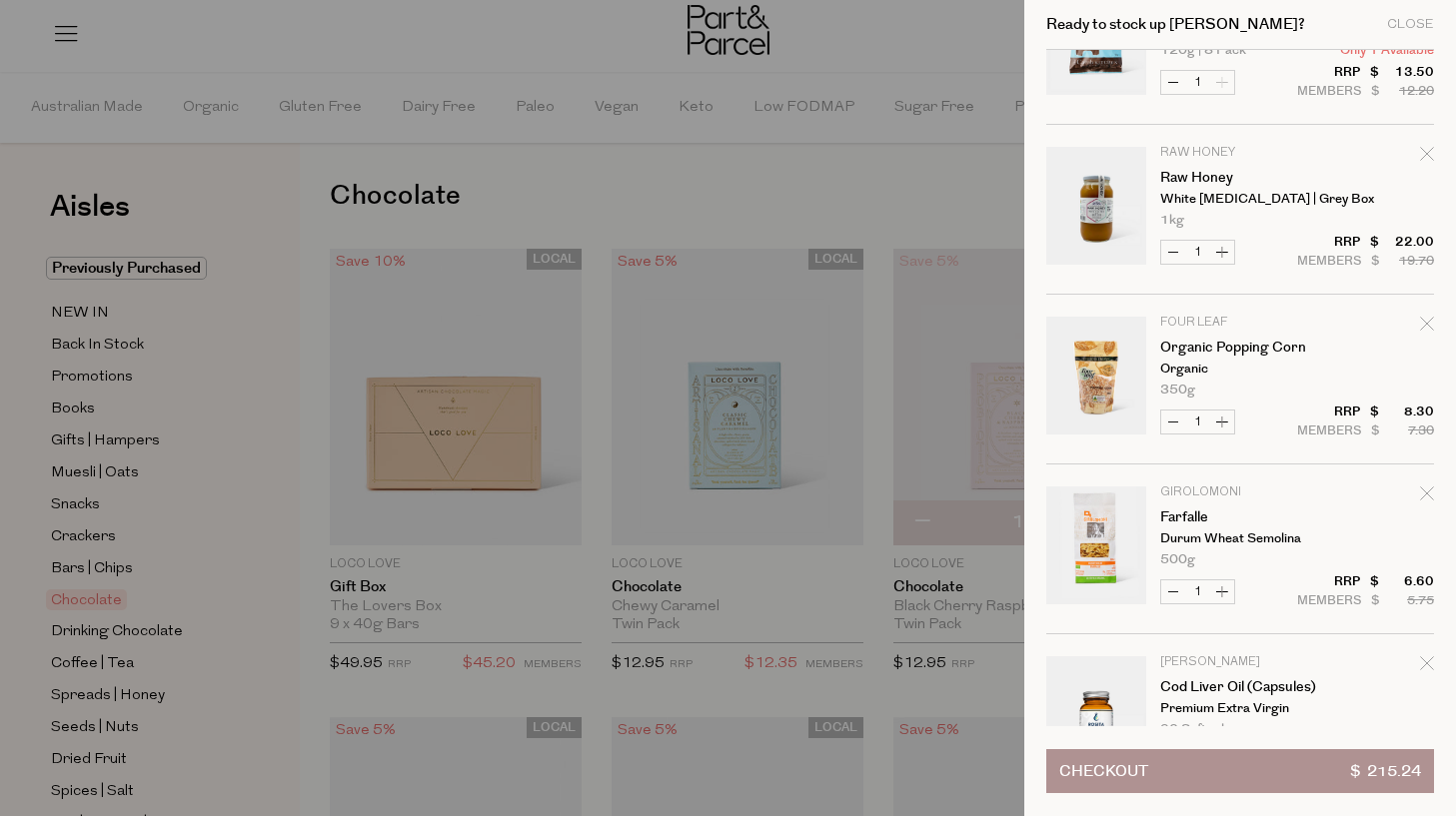 scroll, scrollTop: 448, scrollLeft: 0, axis: vertical 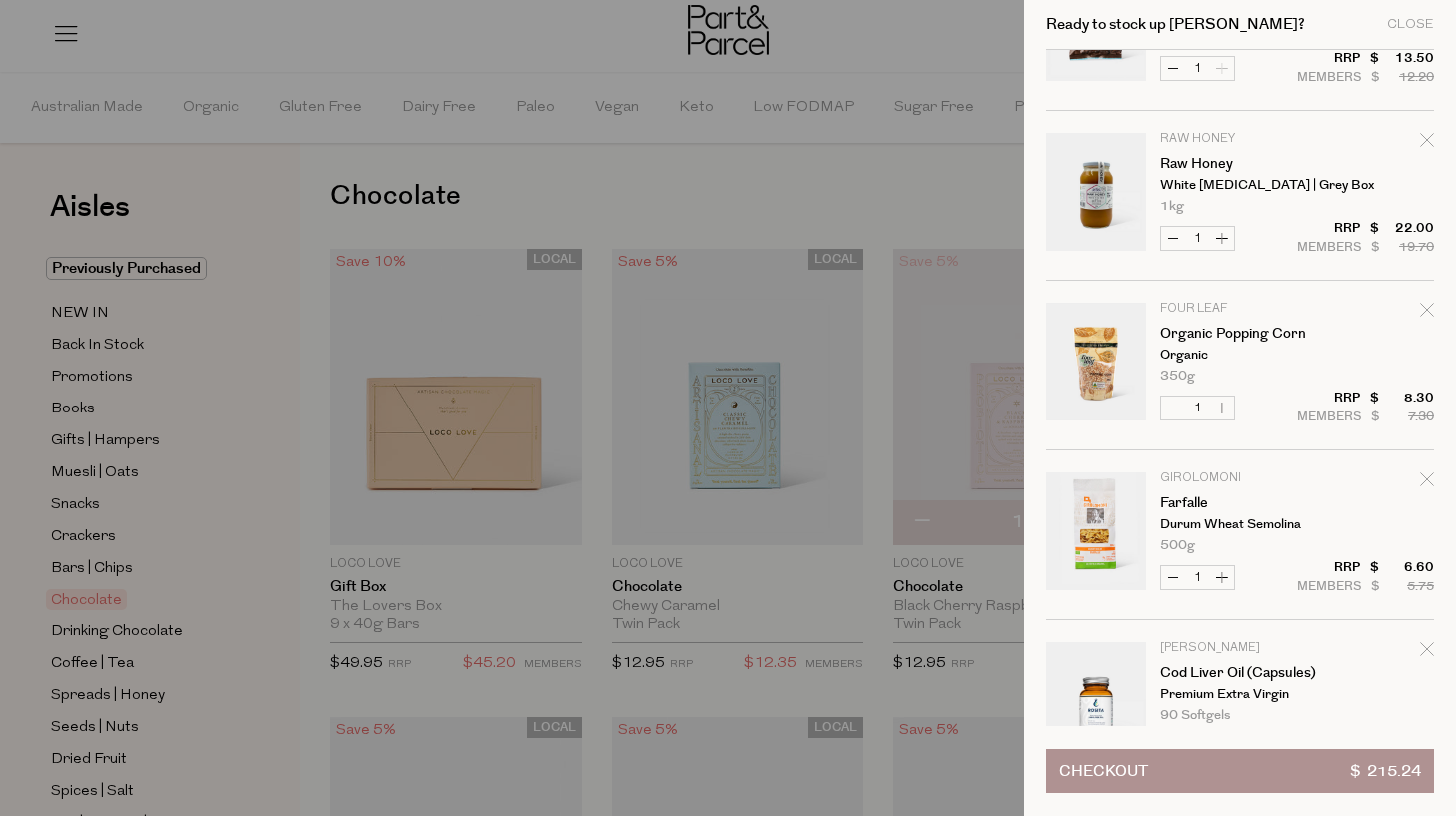 click 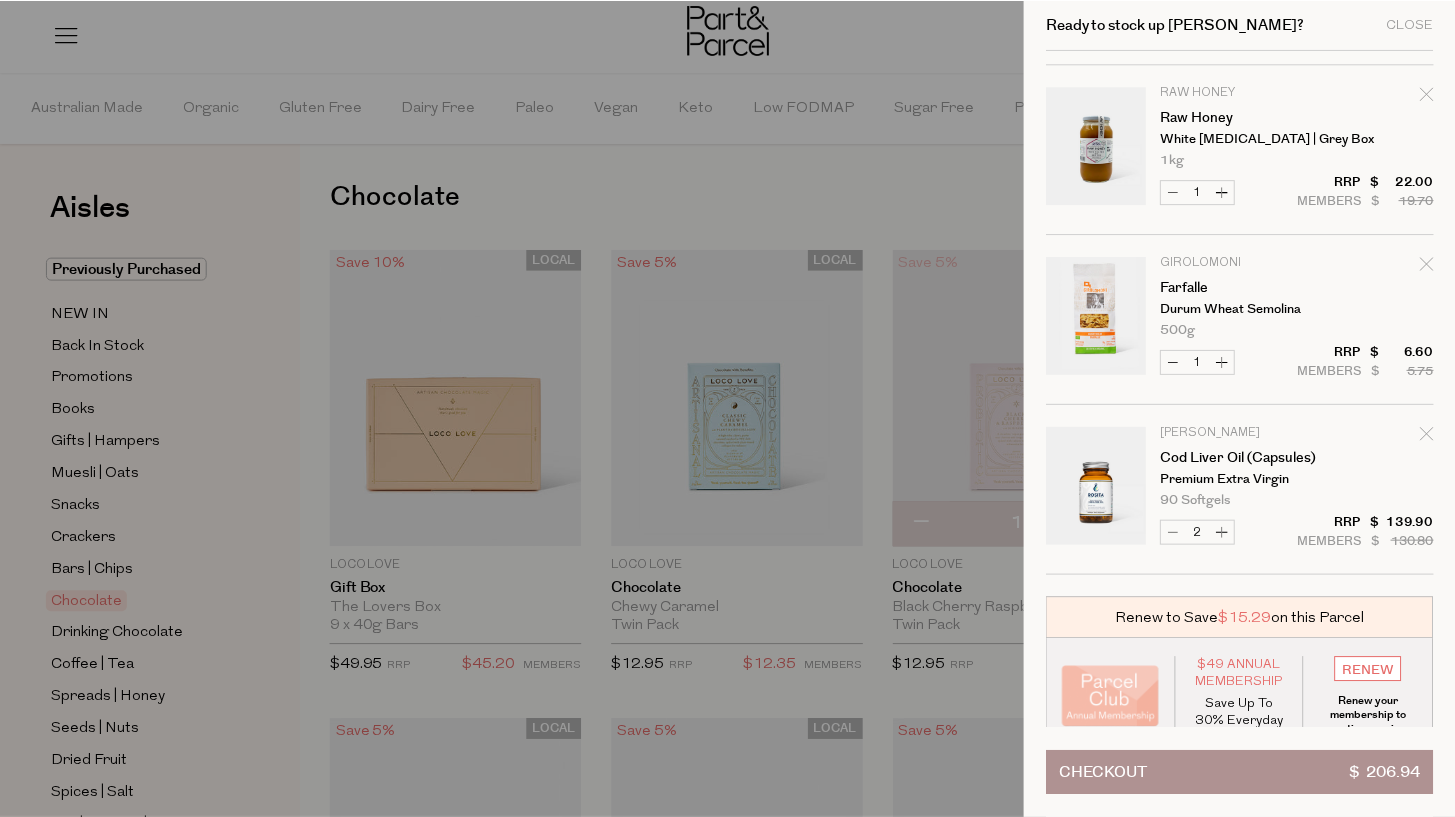 scroll, scrollTop: 524, scrollLeft: 0, axis: vertical 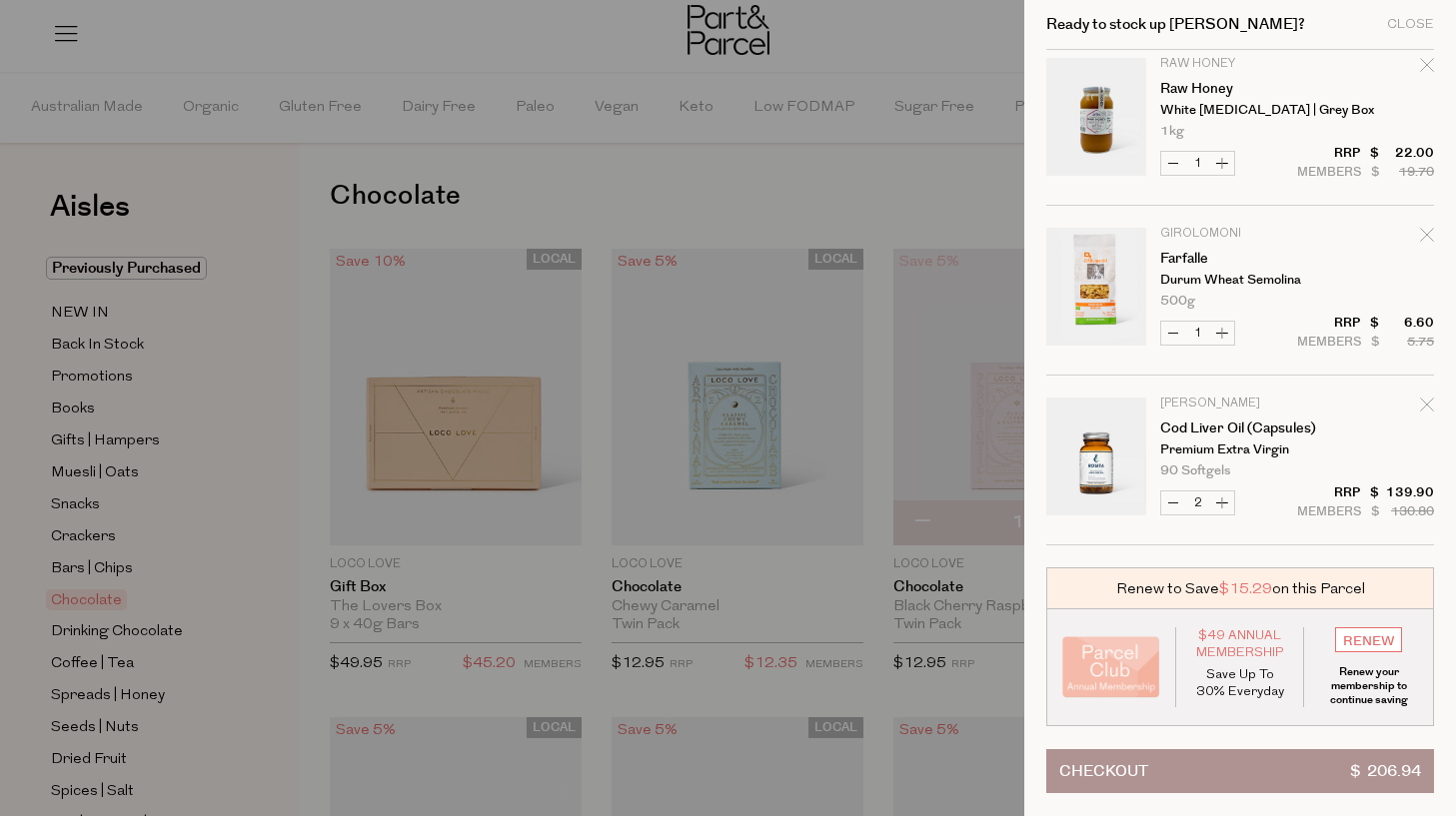 click at bounding box center (1111, 666) 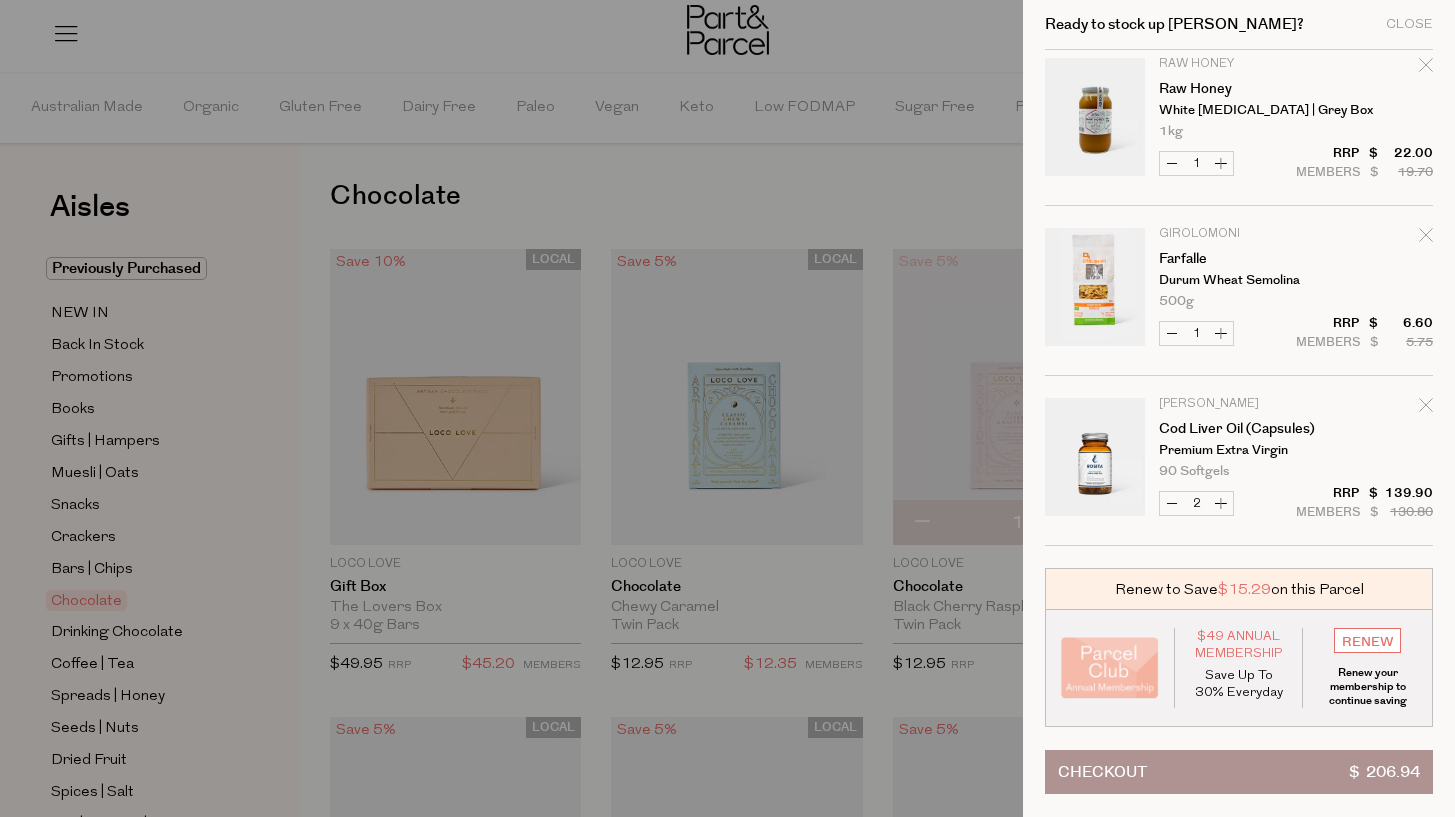 click on "Checkout $ 206.94" at bounding box center [1239, 772] 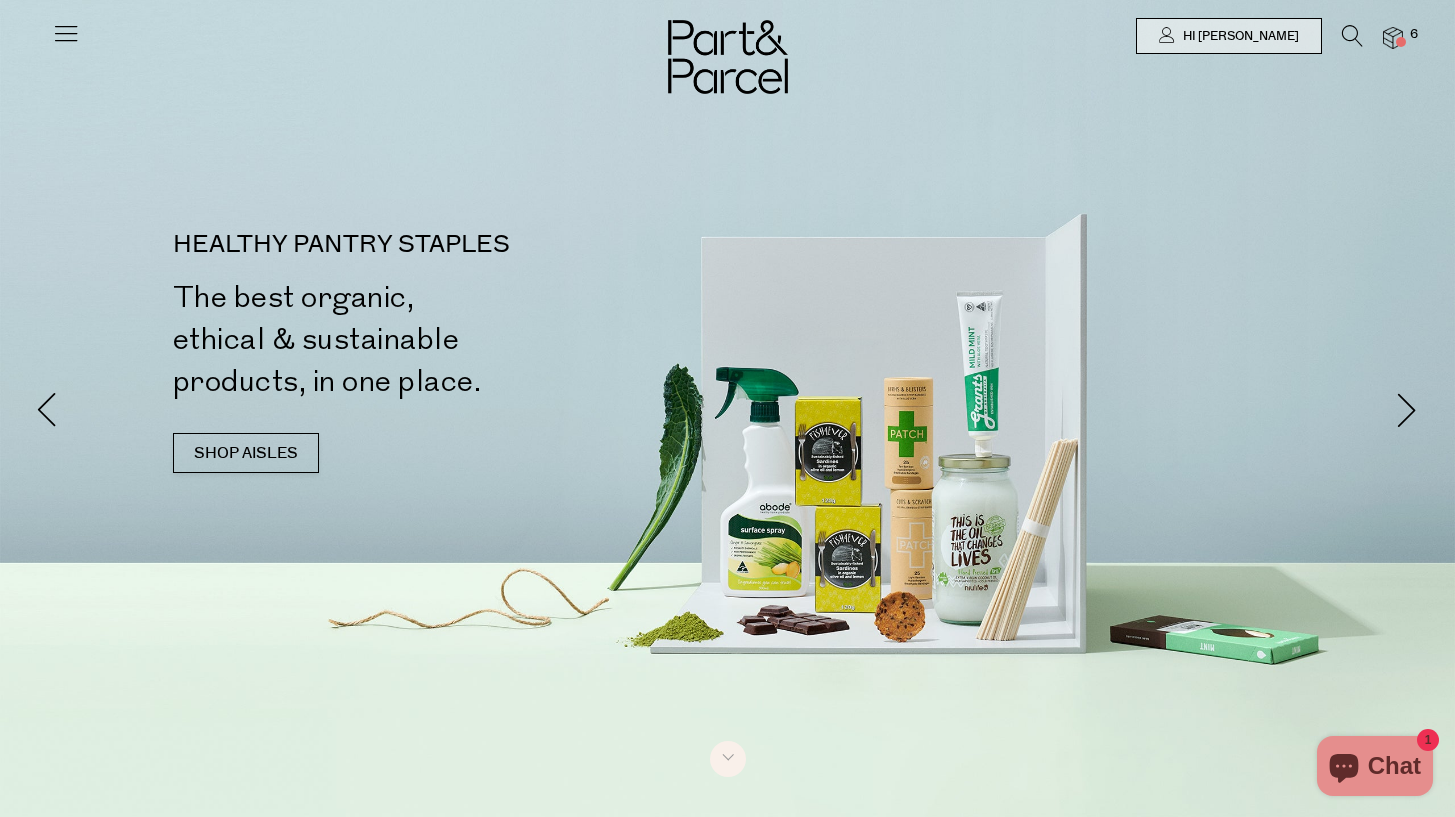 scroll, scrollTop: 0, scrollLeft: 0, axis: both 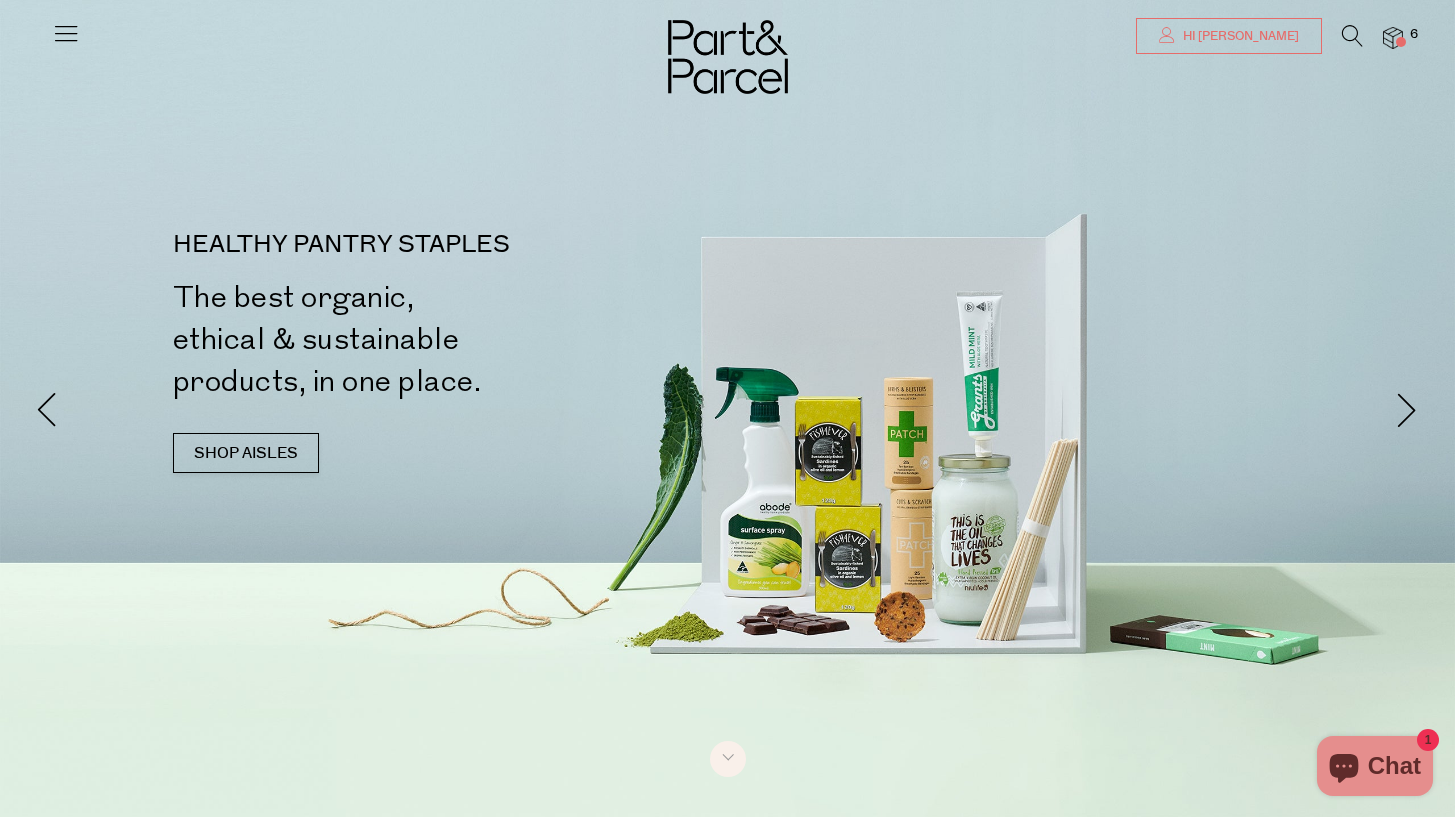 click on "Hi [PERSON_NAME]" at bounding box center (1238, 36) 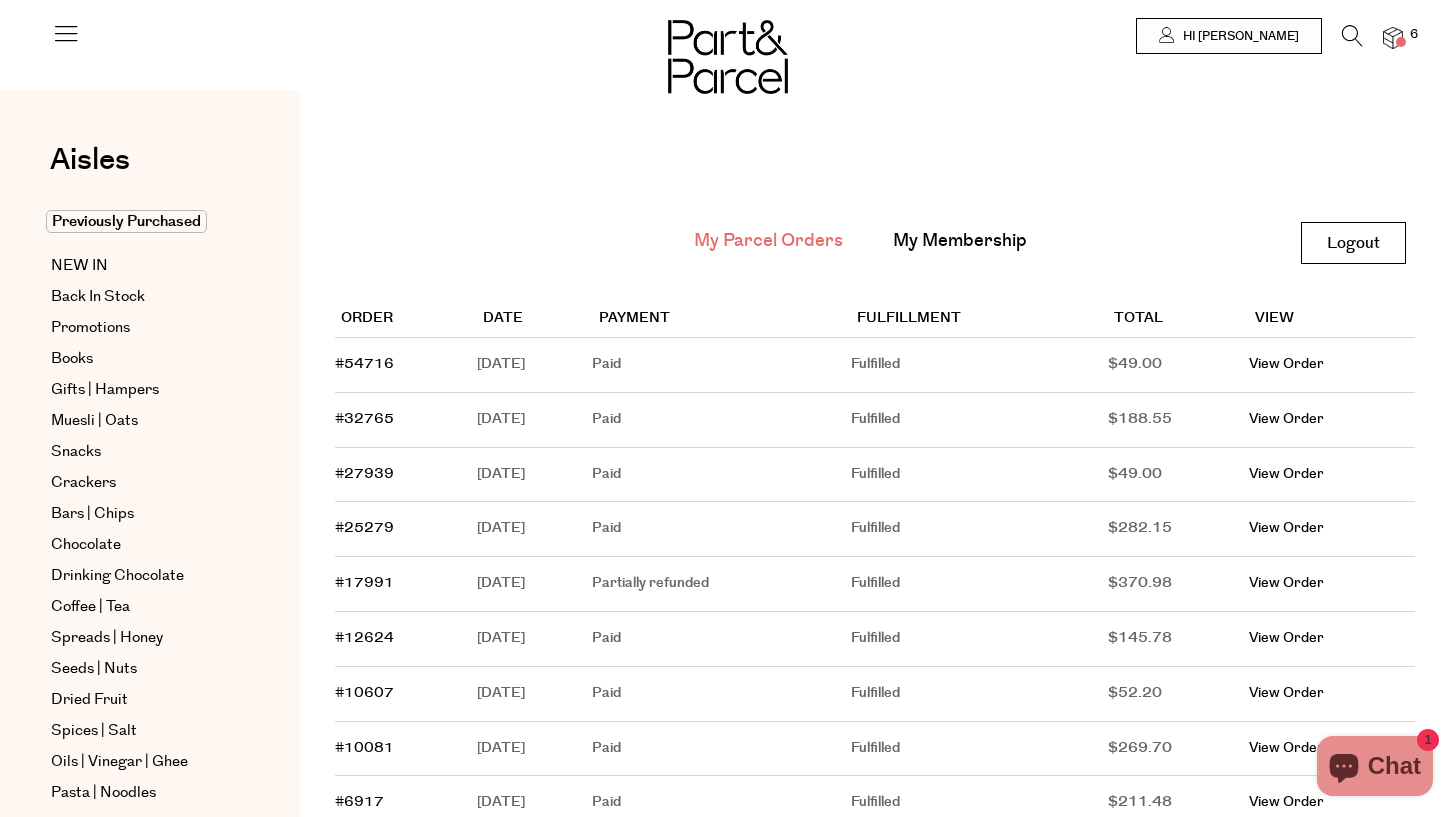 scroll, scrollTop: 0, scrollLeft: 0, axis: both 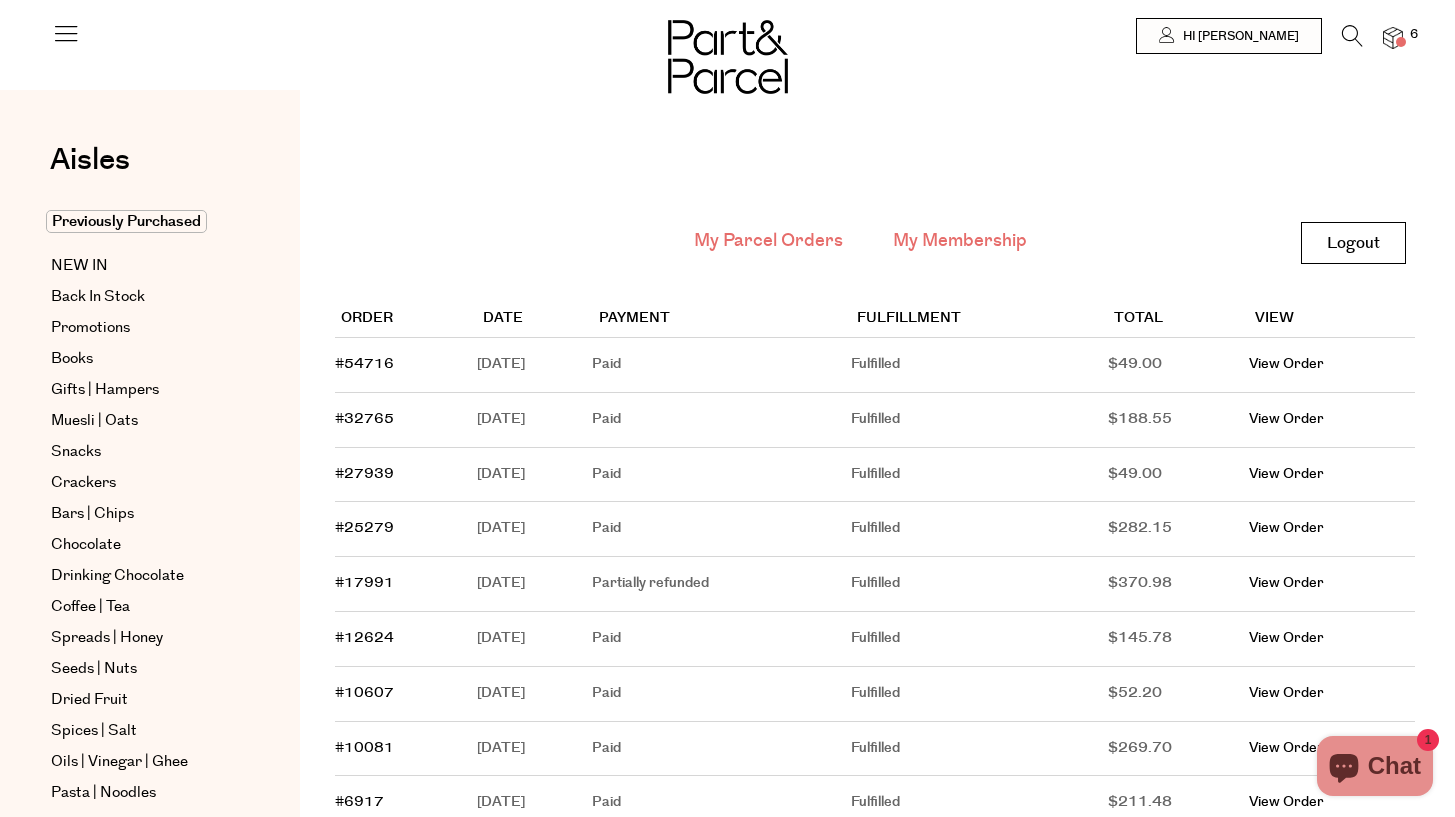 click on "My Membership" at bounding box center [960, 241] 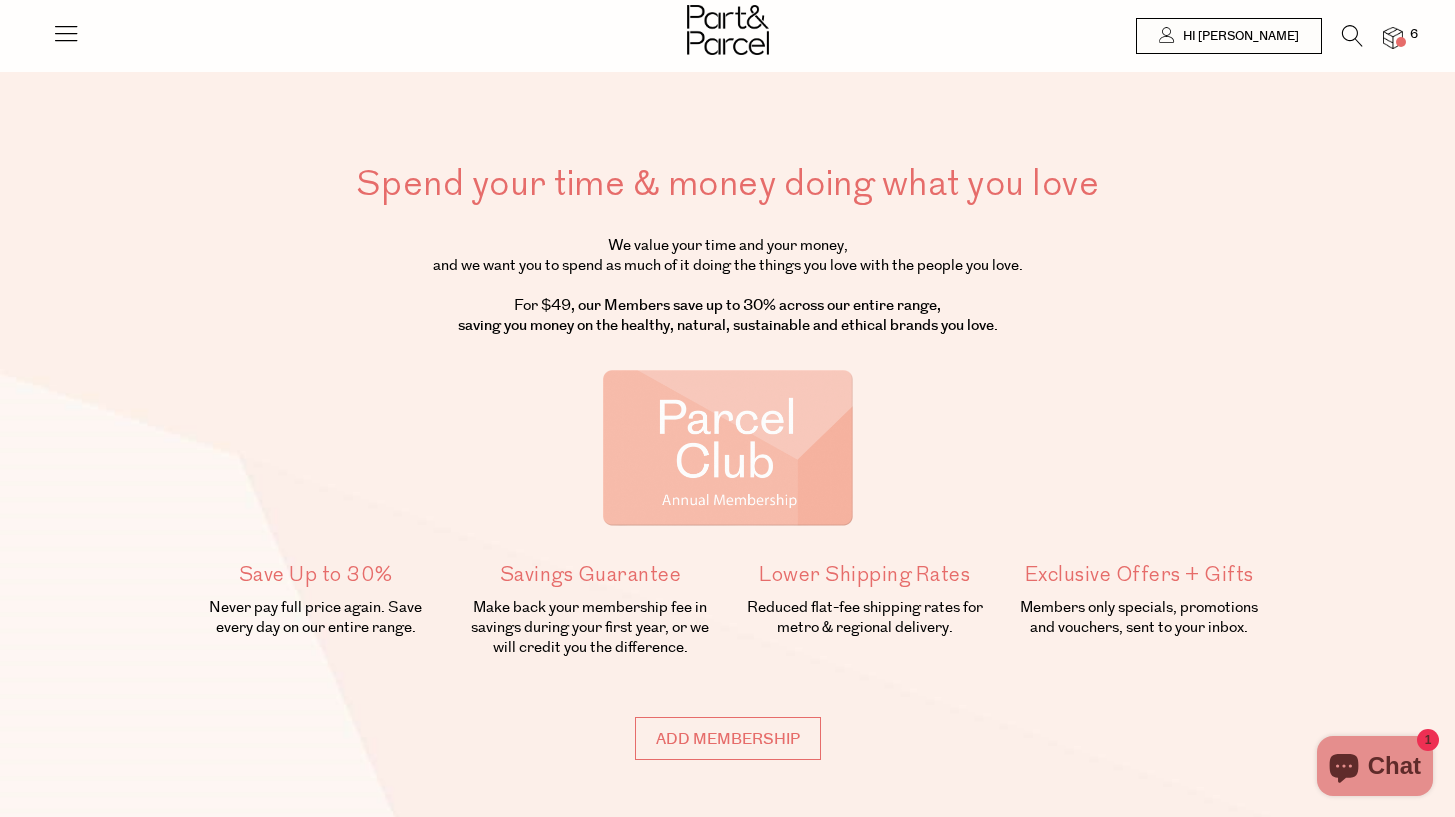 scroll, scrollTop: 0, scrollLeft: 0, axis: both 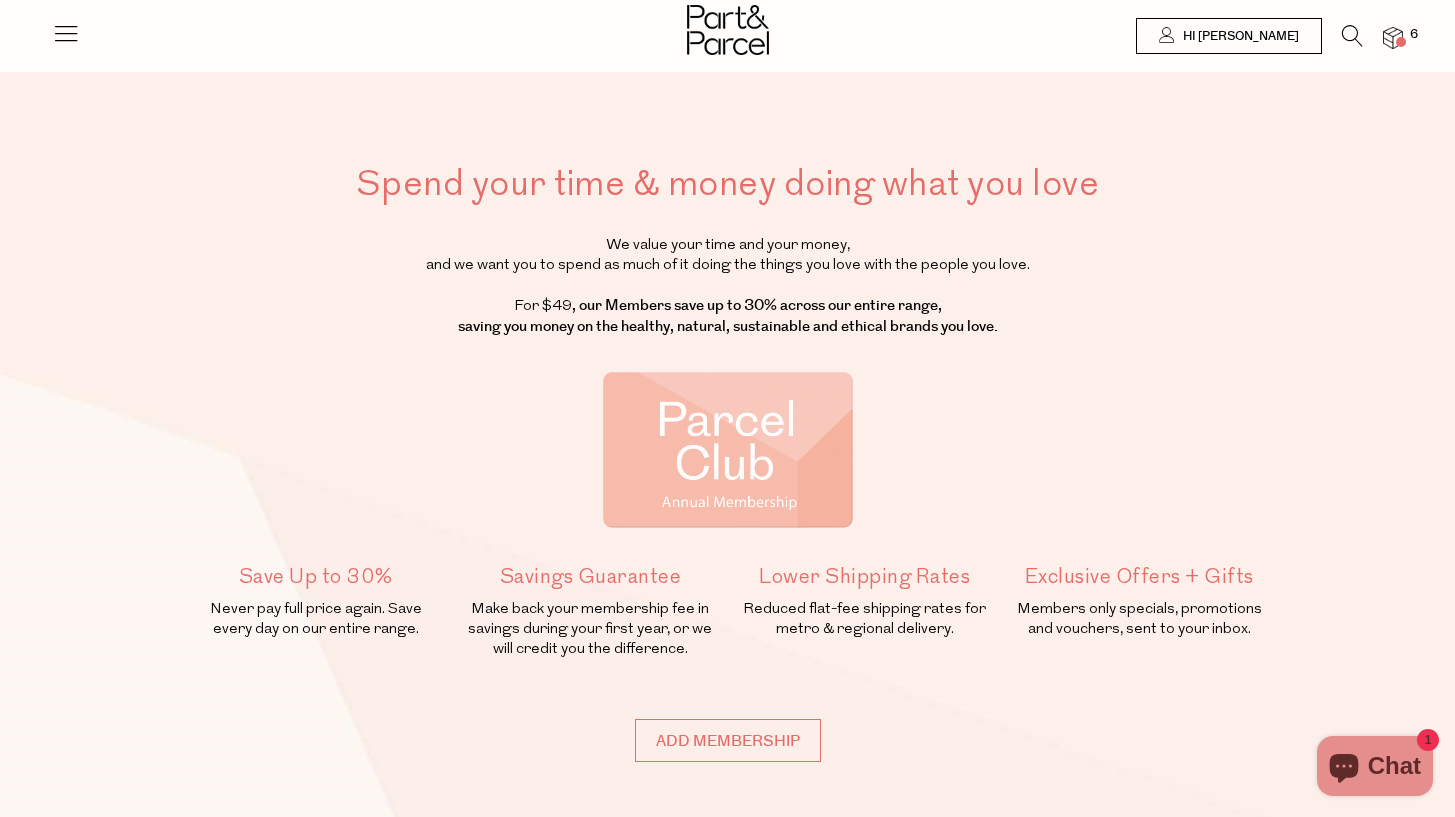 click at bounding box center (1393, 38) 